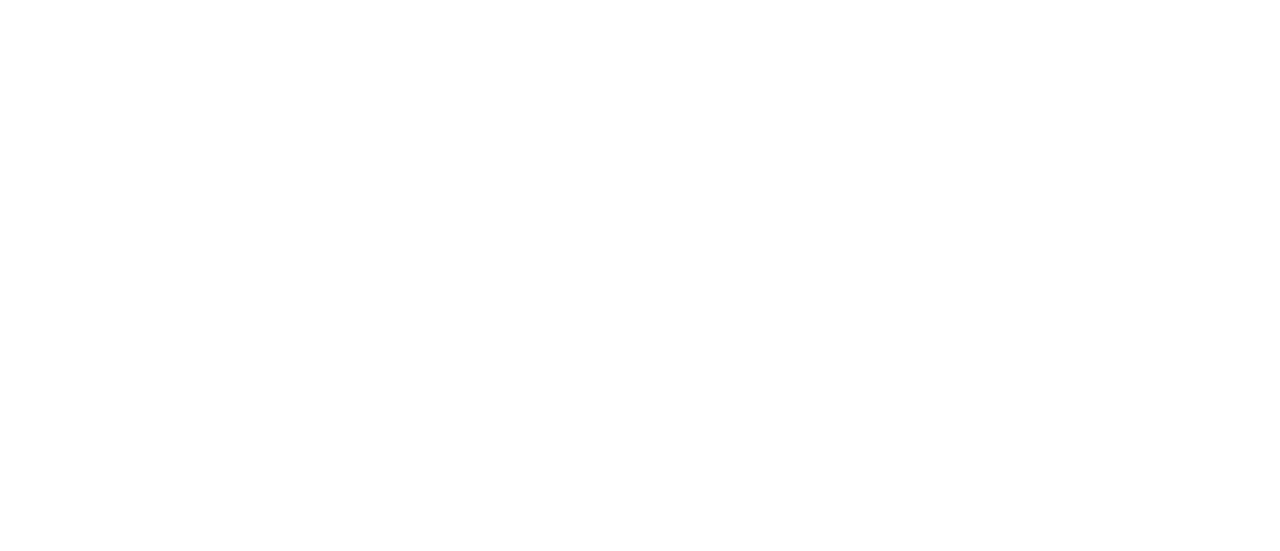 scroll, scrollTop: 0, scrollLeft: 0, axis: both 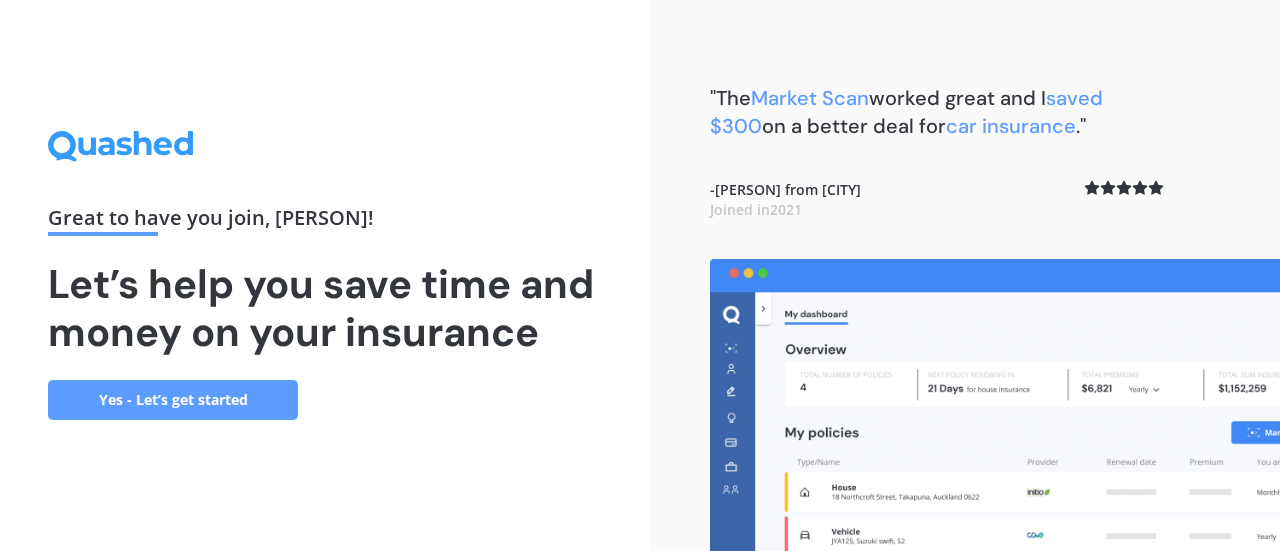 click on "Great to have you join , [PERSON] ! Let’s help you save time and money on your insurance Yes - Let’s get started" at bounding box center [325, 275] 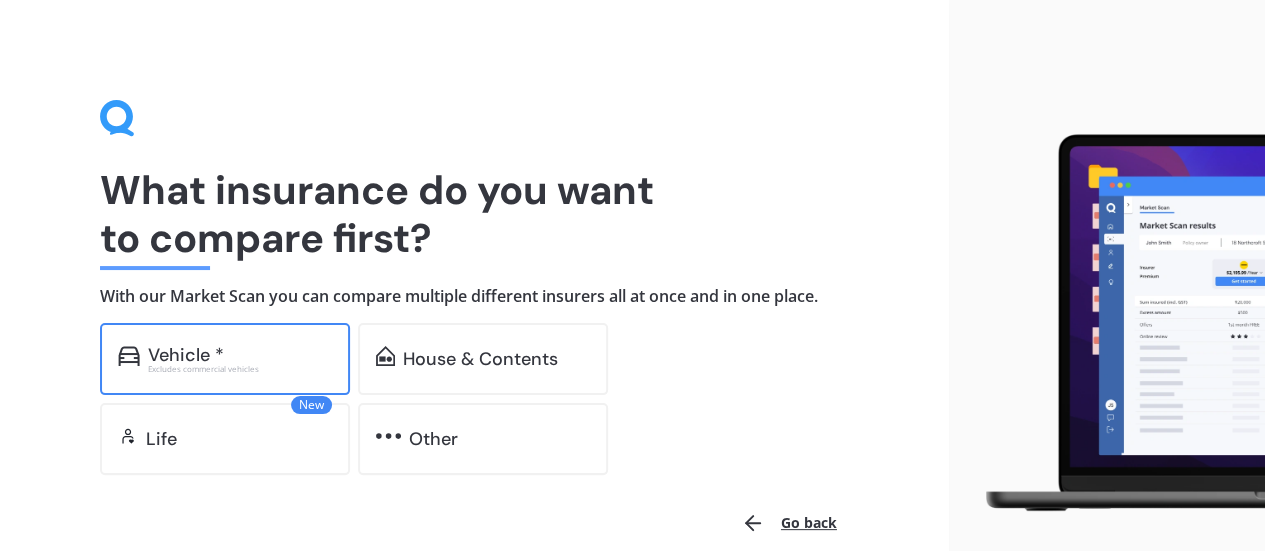 click on "Vehicle *" at bounding box center (240, 355) 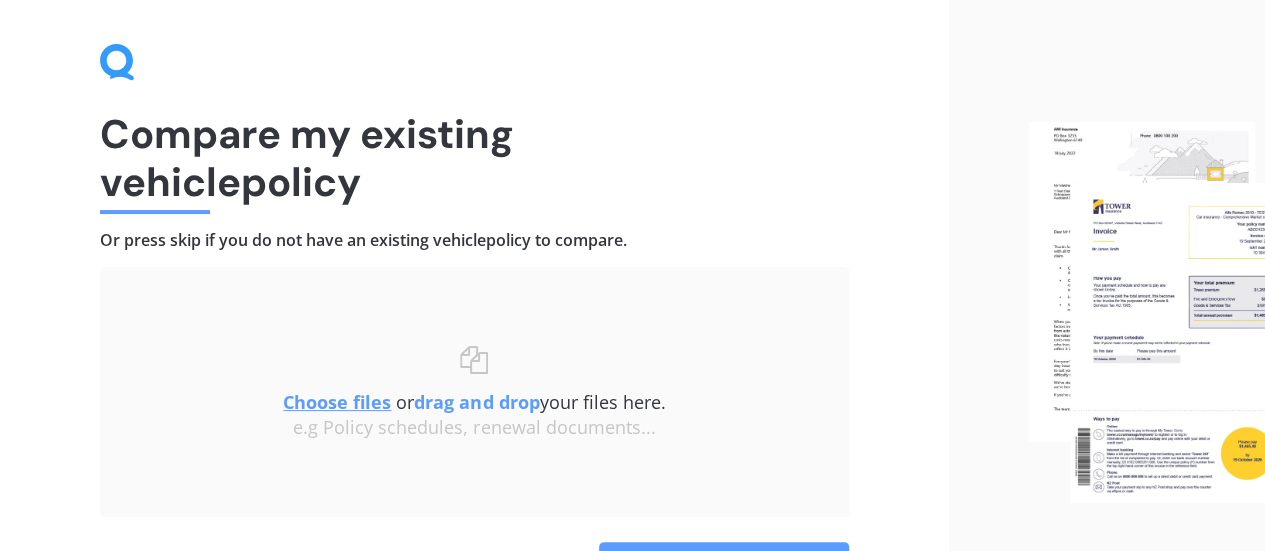 scroll, scrollTop: 185, scrollLeft: 0, axis: vertical 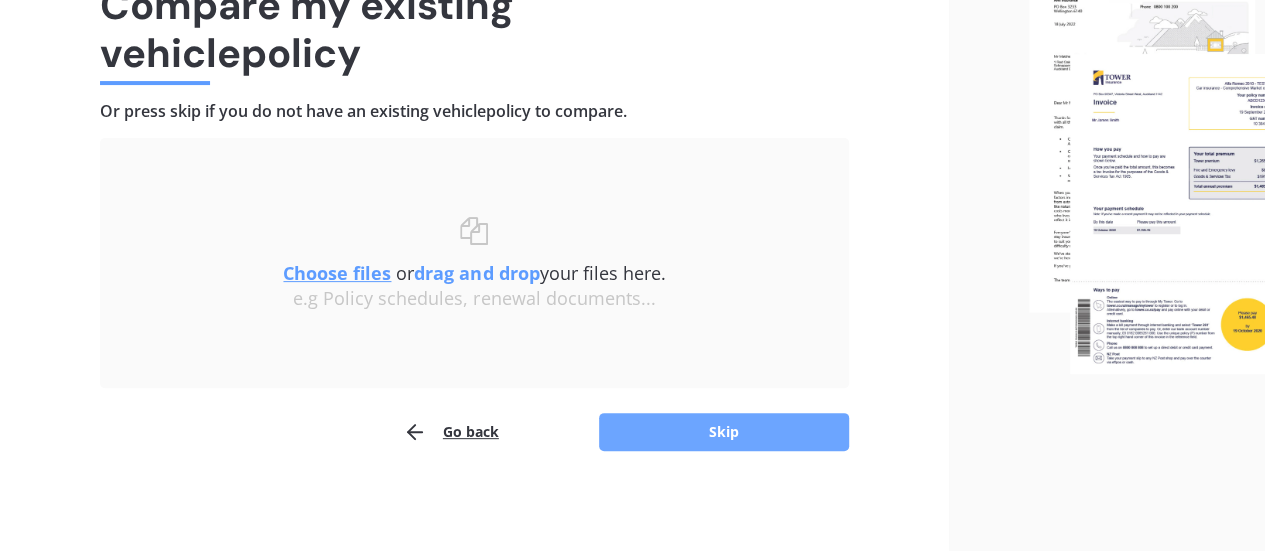 click on "Skip" at bounding box center (724, 432) 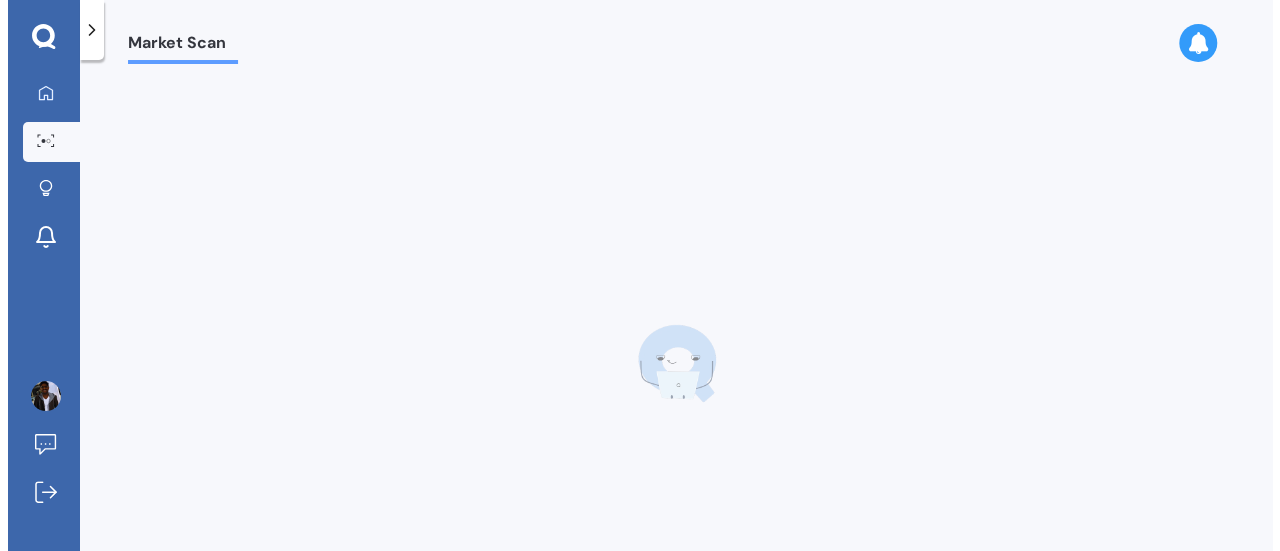 scroll, scrollTop: 0, scrollLeft: 0, axis: both 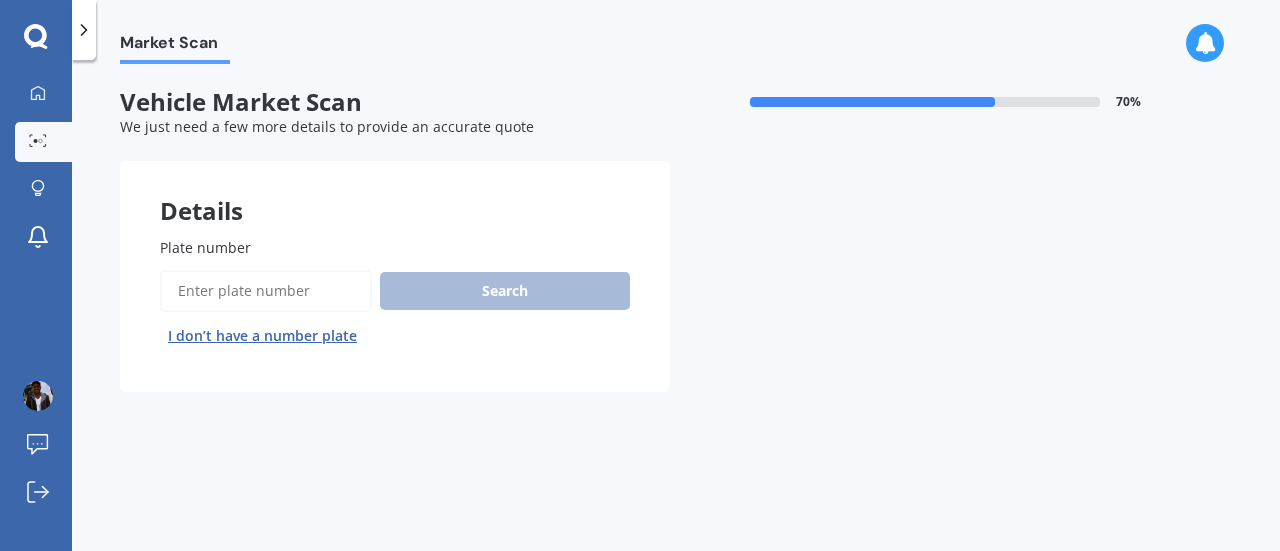 click on "Plate number" at bounding box center (266, 291) 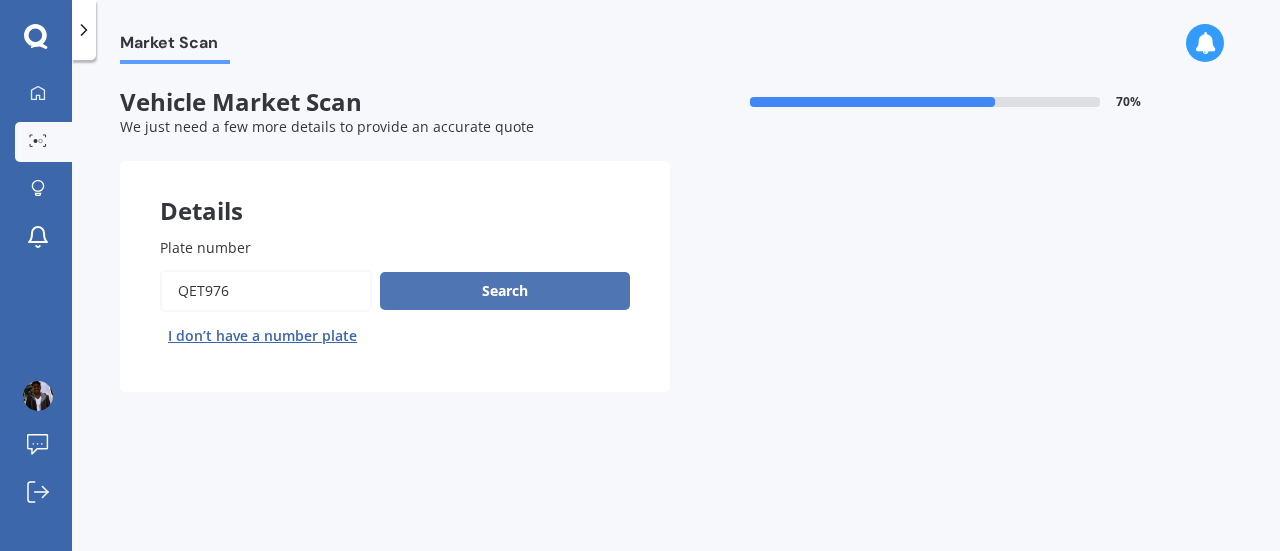type on "qet976" 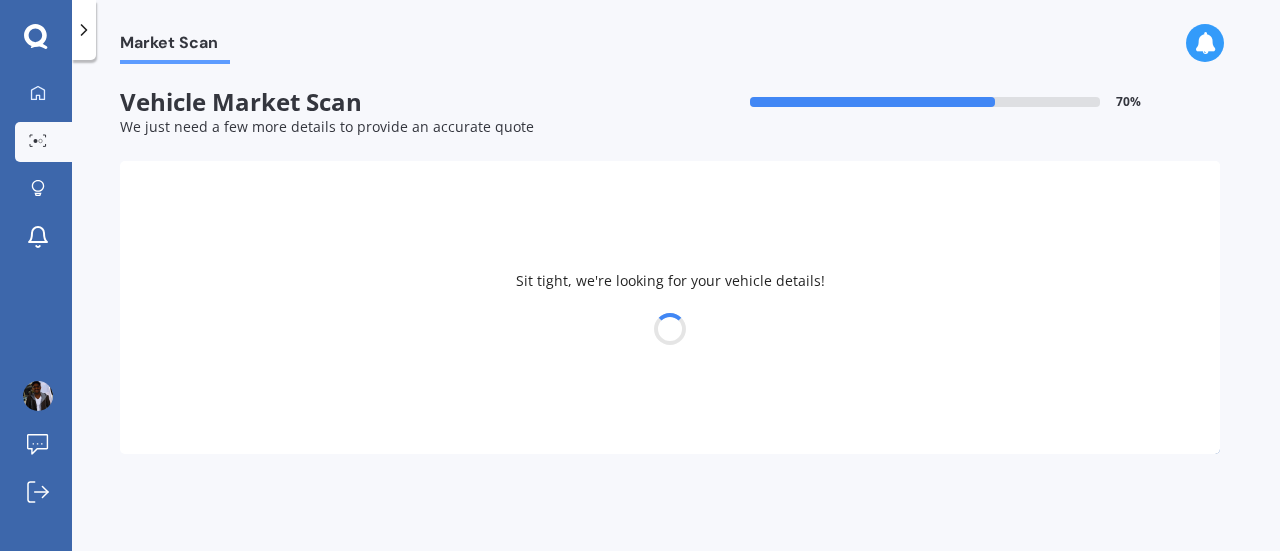 select on "TESLA" 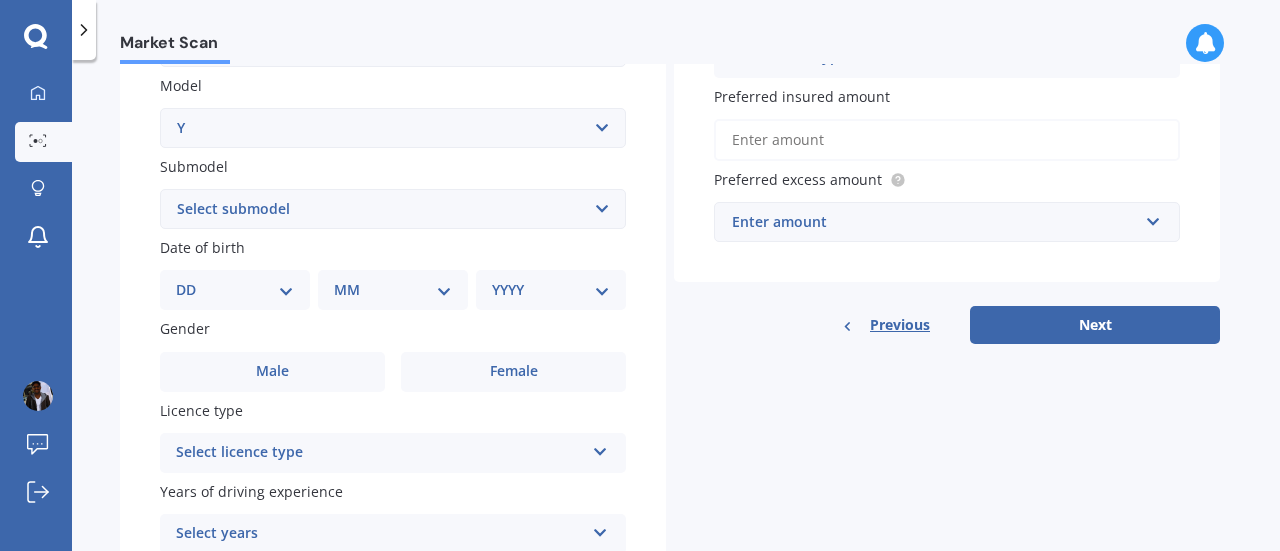 scroll, scrollTop: 478, scrollLeft: 0, axis: vertical 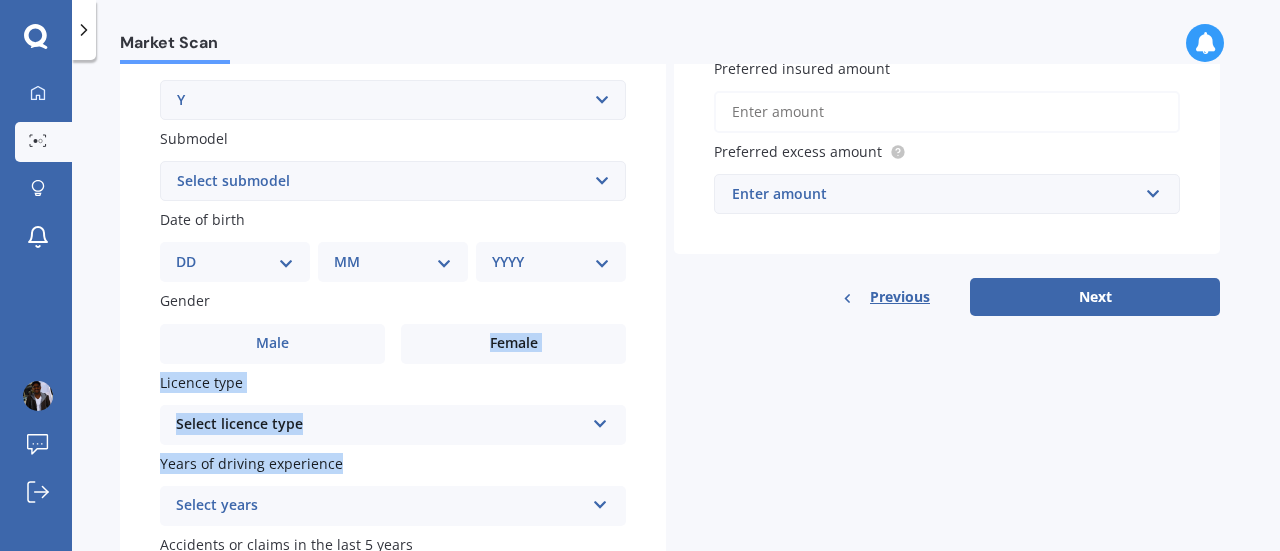 drag, startPoint x: 412, startPoint y: 354, endPoint x: 386, endPoint y: 455, distance: 104.292854 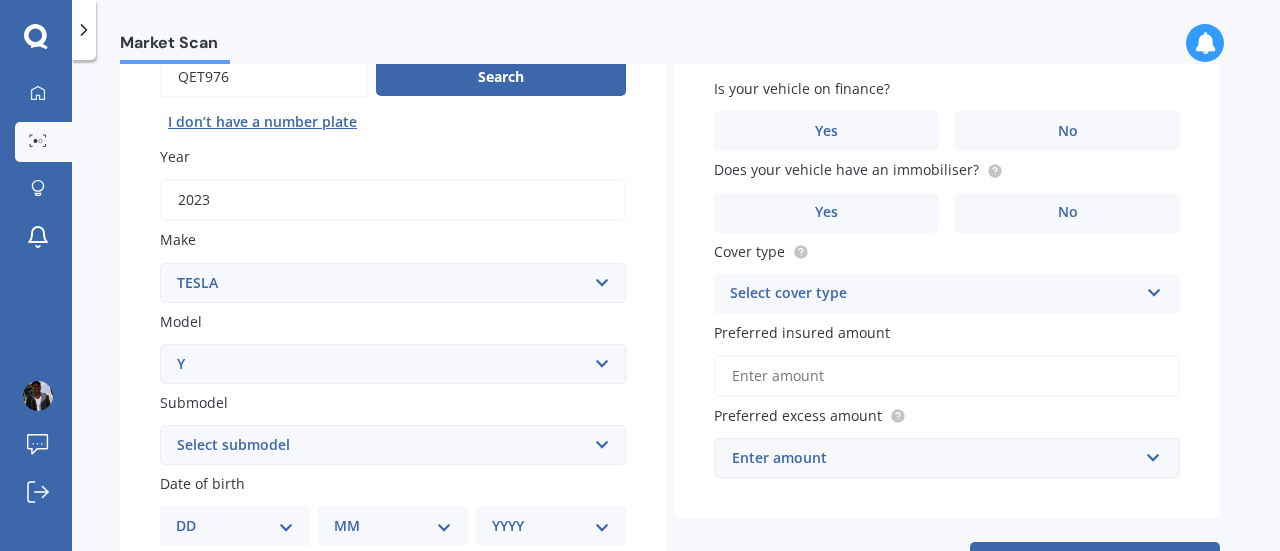 click on "Select submodel EV" at bounding box center (393, 445) 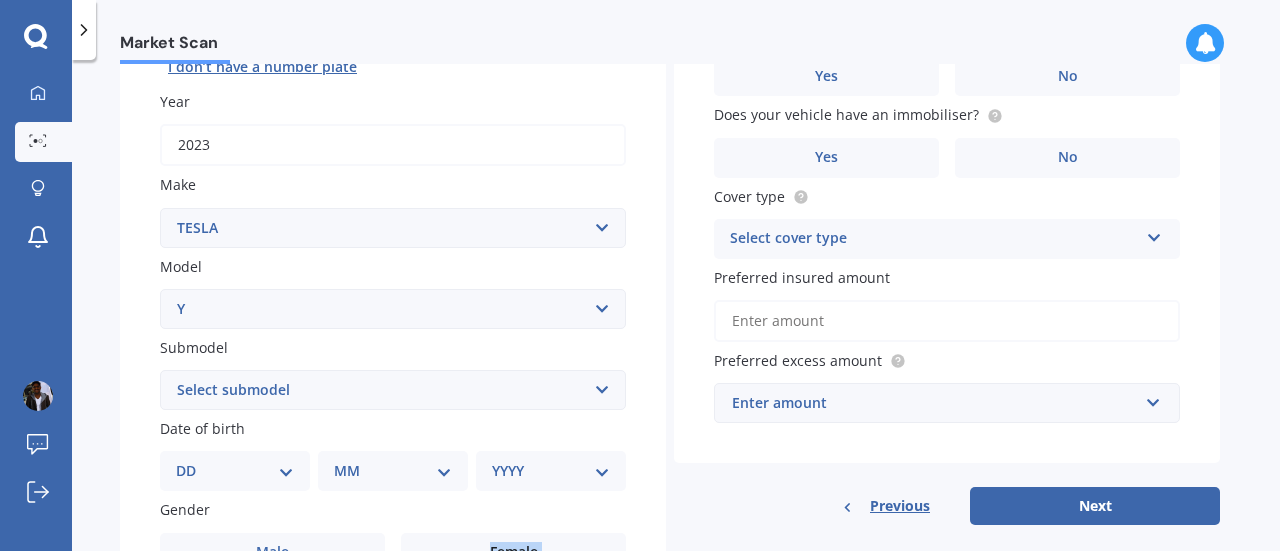 scroll, scrollTop: 272, scrollLeft: 0, axis: vertical 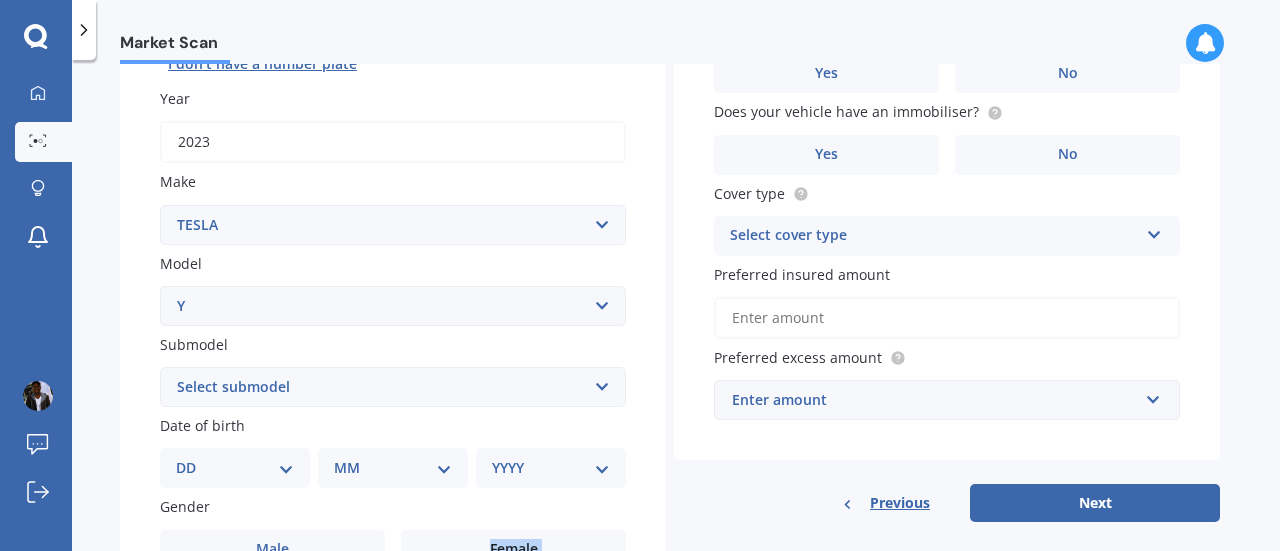 click on "Select submodel EV" at bounding box center (393, 387) 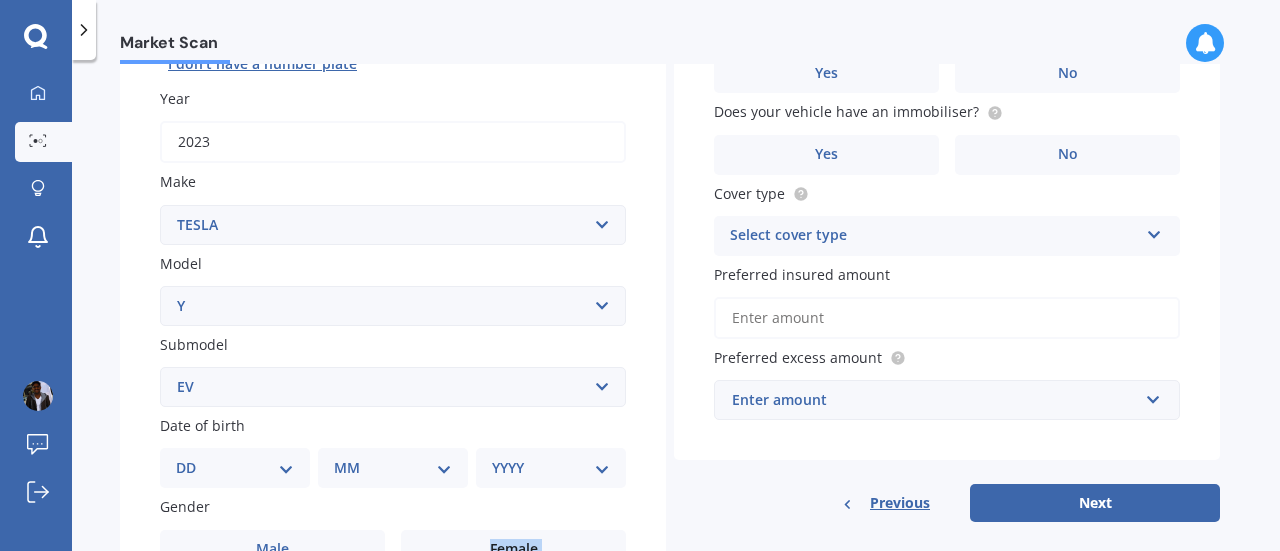 click on "Select submodel EV" at bounding box center (393, 387) 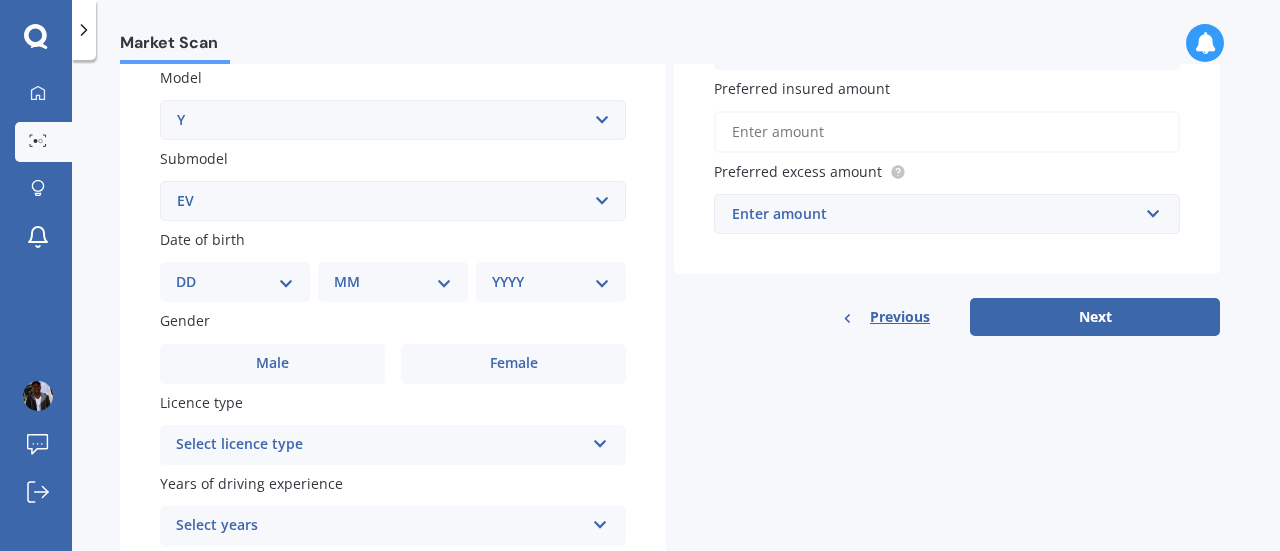 click on "DD 01 02 03 04 05 06 07 08 09 10 11 12 13 14 15 16 17 18 19 20 21 22 23 24 25 26 27 28 29 30 31" at bounding box center [235, 282] 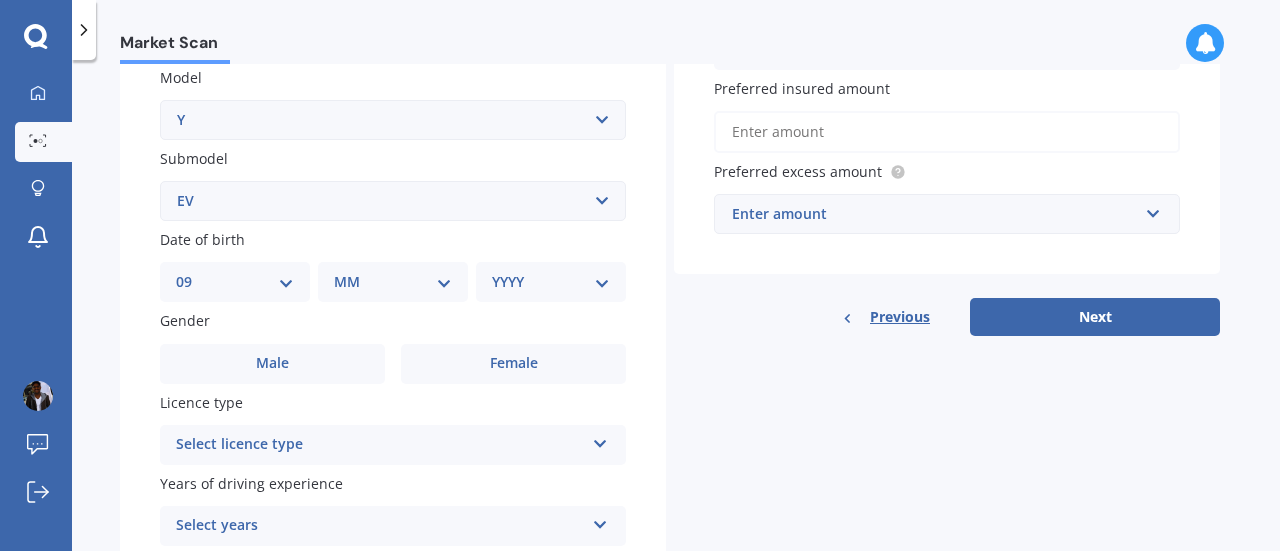 click on "DD 01 02 03 04 05 06 07 08 09 10 11 12 13 14 15 16 17 18 19 20 21 22 23 24 25 26 27 28 29 30 31" at bounding box center (235, 282) 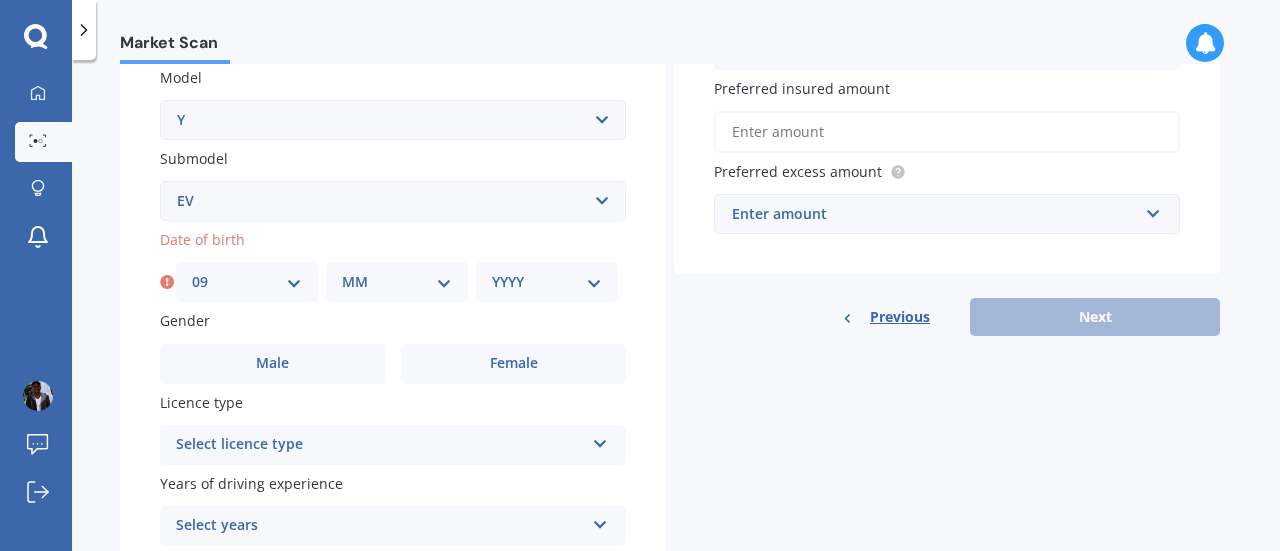 click on "MM 01 02 03 04 05 06 07 08 09 10 11 12" at bounding box center [397, 282] 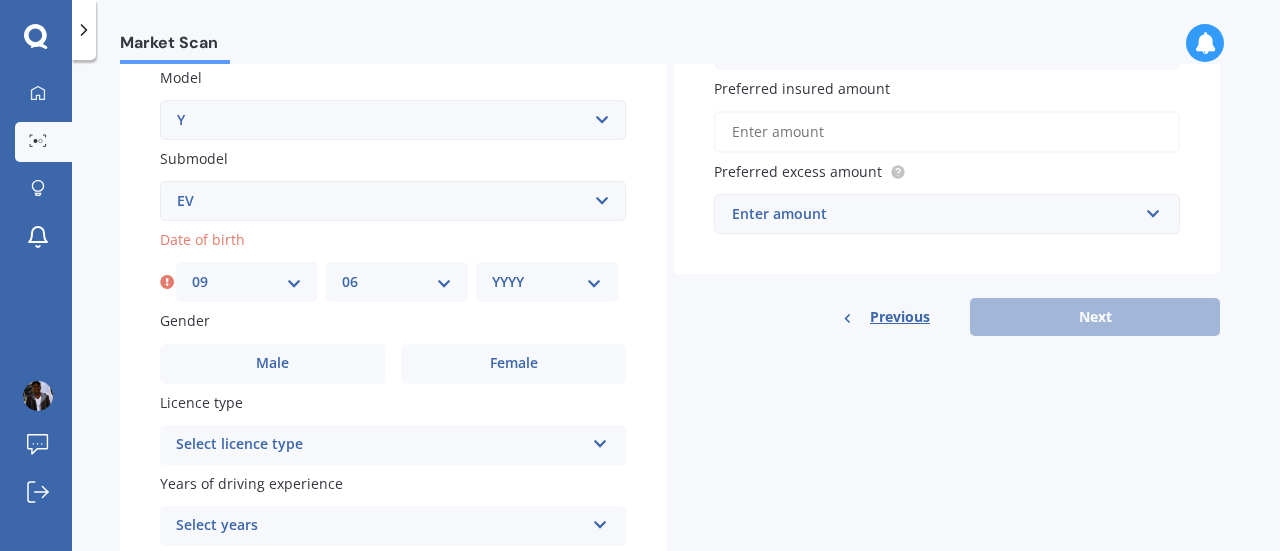 click on "MM 01 02 03 04 05 06 07 08 09 10 11 12" at bounding box center (397, 282) 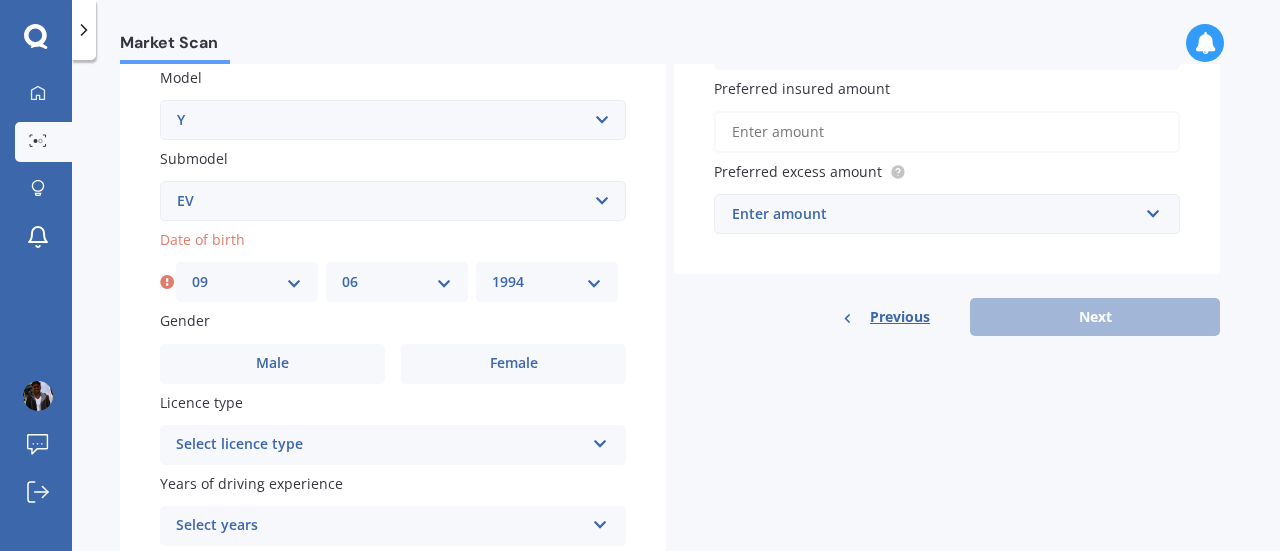 click on "YYYY 2025 2024 2023 2022 2021 2020 2019 2018 2017 2016 2015 2014 2013 2012 2011 2010 2009 2008 2007 2006 2005 2004 2003 2002 2001 2000 1999 1998 1997 1996 1995 1994 1993 1992 1991 1990 1989 1988 1987 1986 1985 1984 1983 1982 1981 1980 1979 1978 1977 1976 1975 1974 1973 1972 1971 1970 1969 1968 1967 1966 1965 1964 1963 1962 1961 1960 1959 1958 1957 1956 1955 1954 1953 1952 1951 1950 1949 1948 1947 1946 1945 1944 1943 1942 1941 1940 1939 1938 1937 1936 1935 1934 1933 1932 1931 1930 1929 1928 1927 1926" at bounding box center (547, 282) 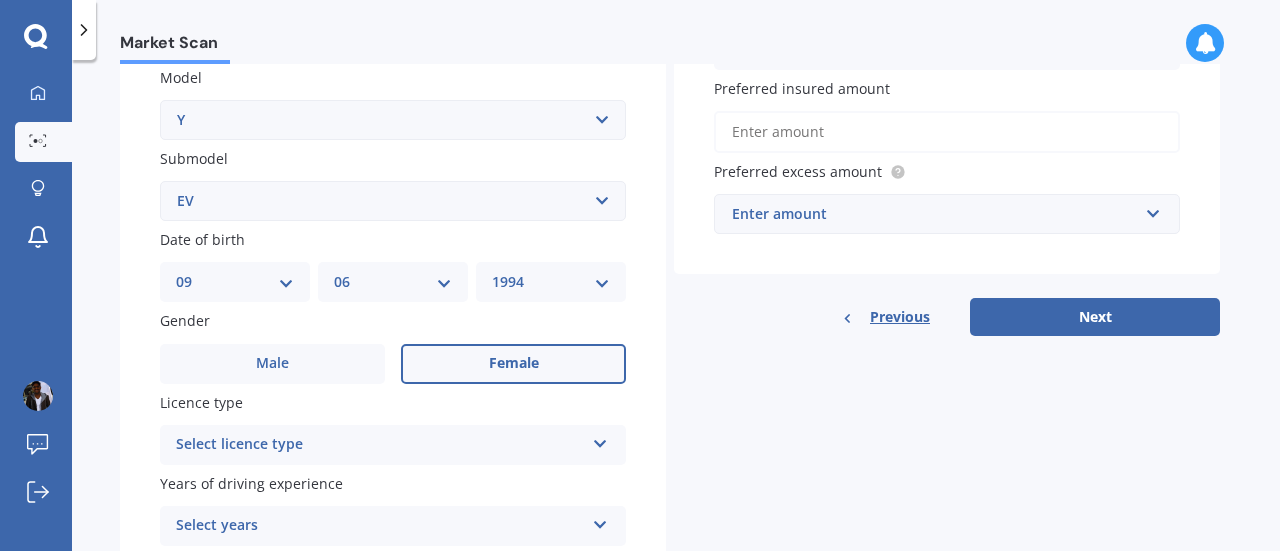 click on "Female" at bounding box center (513, 364) 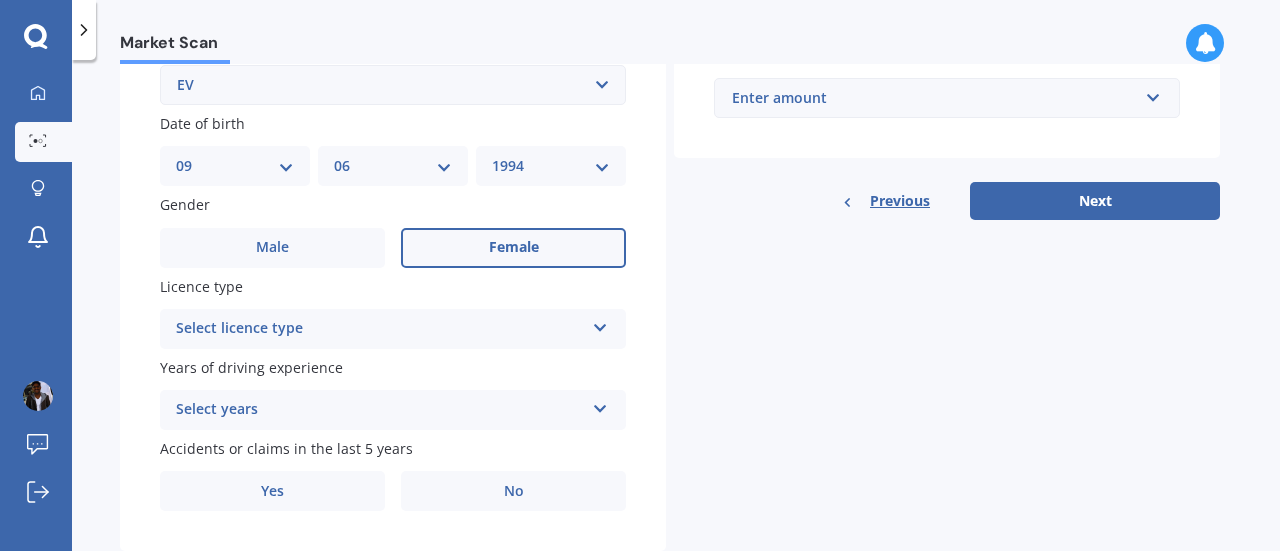 scroll, scrollTop: 629, scrollLeft: 0, axis: vertical 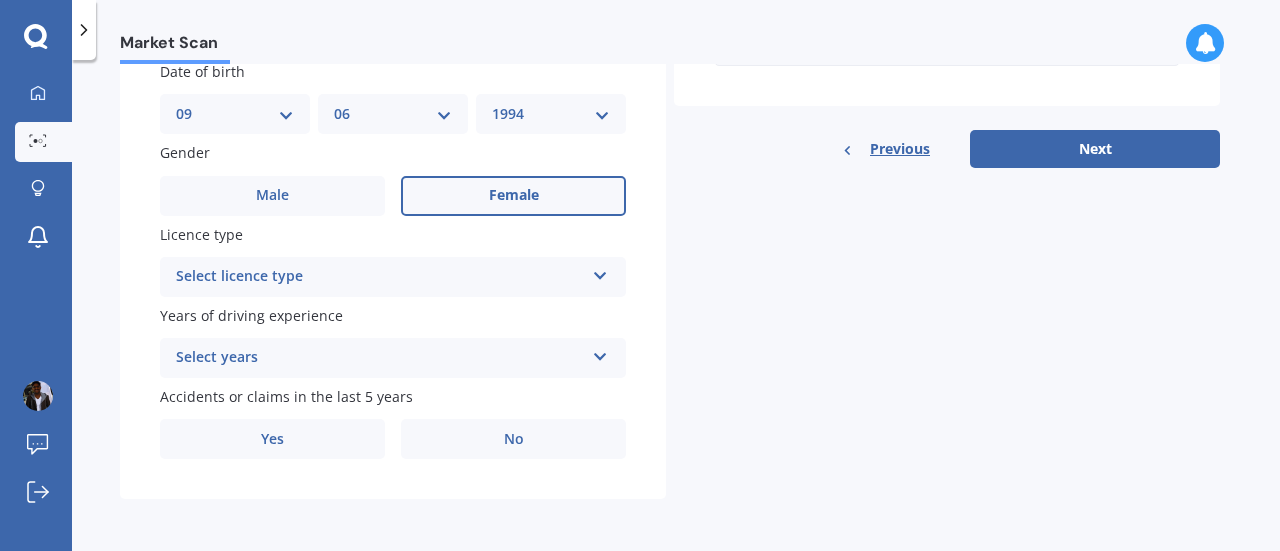 click on "Select licence type" at bounding box center (380, 277) 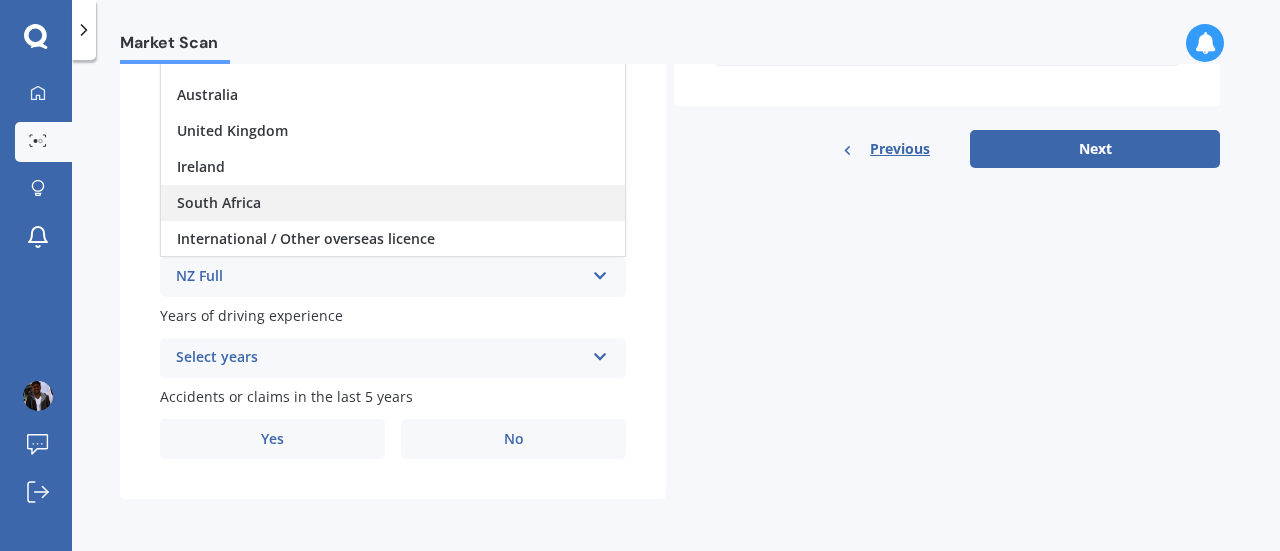 scroll, scrollTop: 0, scrollLeft: 0, axis: both 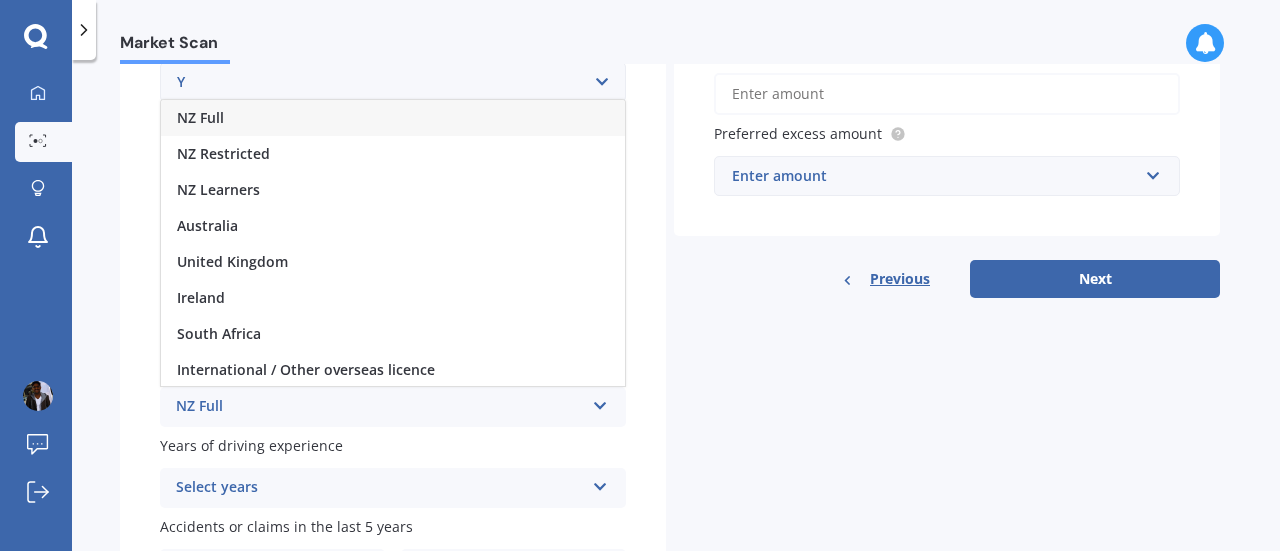 click on "NZ Full" at bounding box center [393, 118] 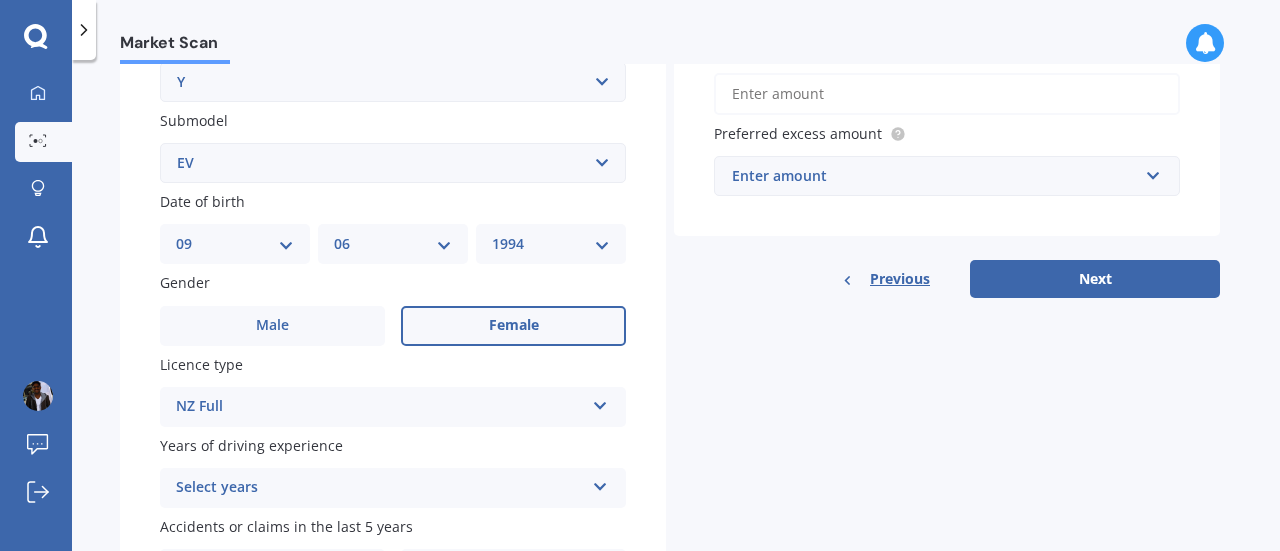 scroll, scrollTop: 629, scrollLeft: 0, axis: vertical 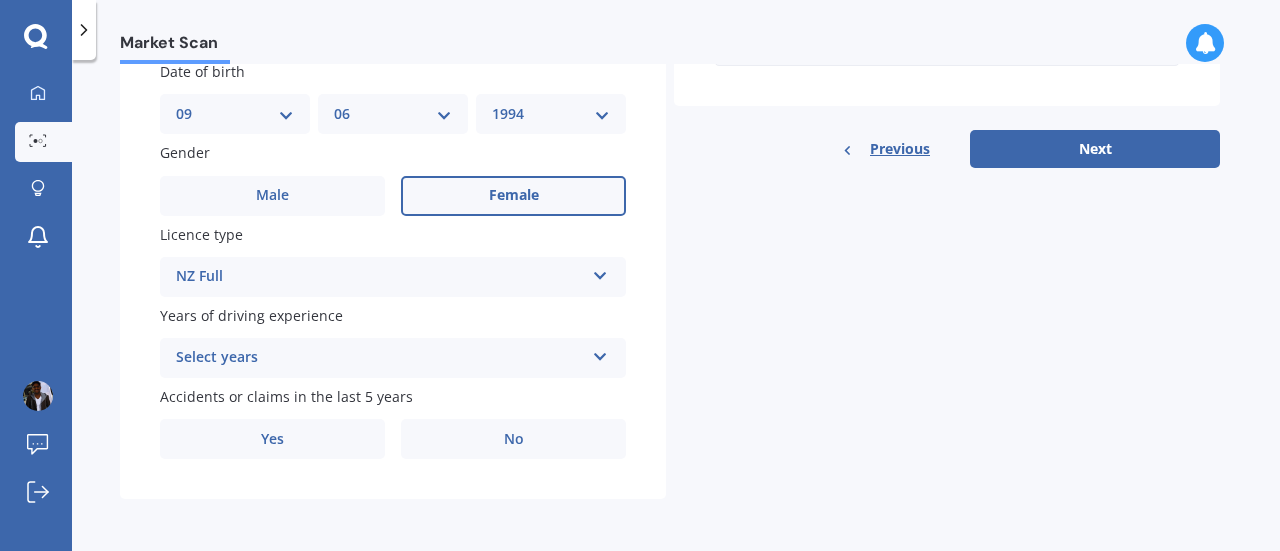 click on "Select years" at bounding box center (380, 358) 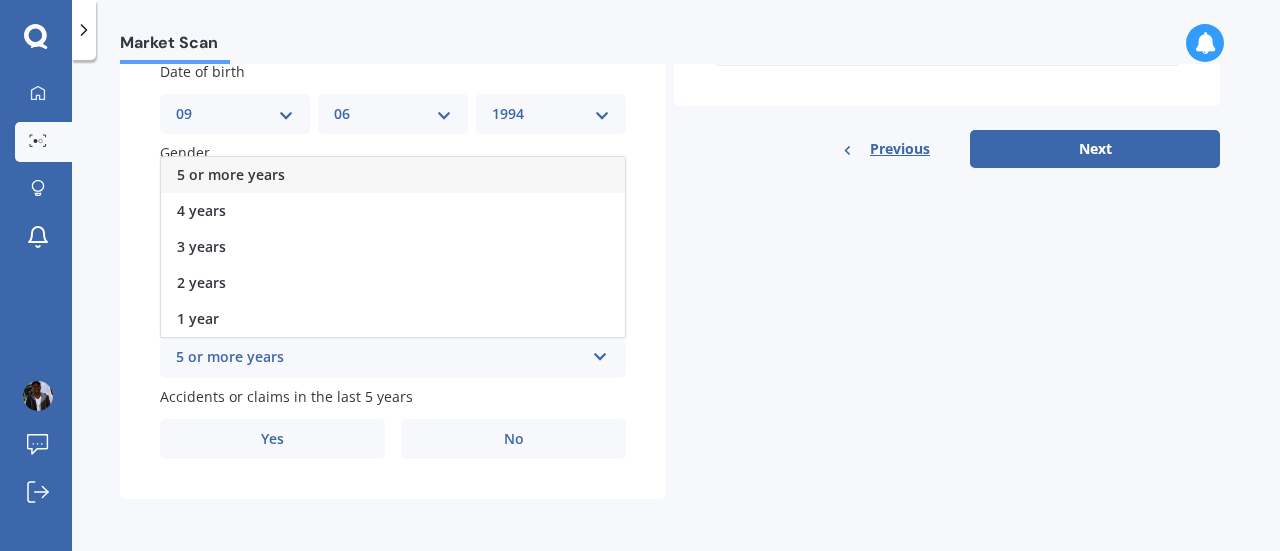 click on "5 or more years" at bounding box center [380, 358] 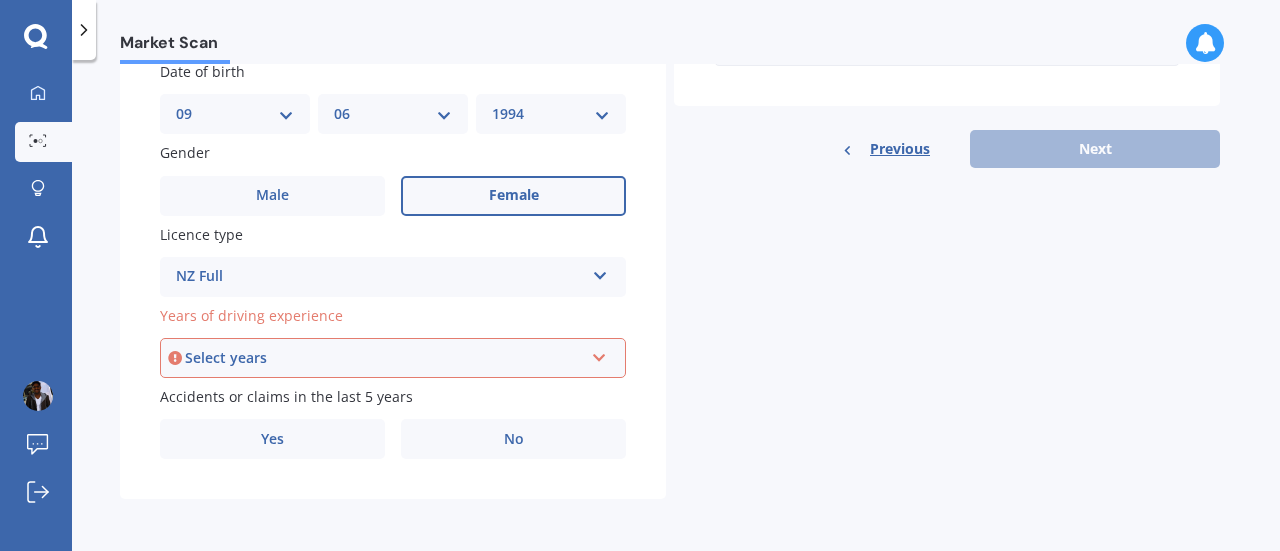 click on "Select years" at bounding box center [384, 358] 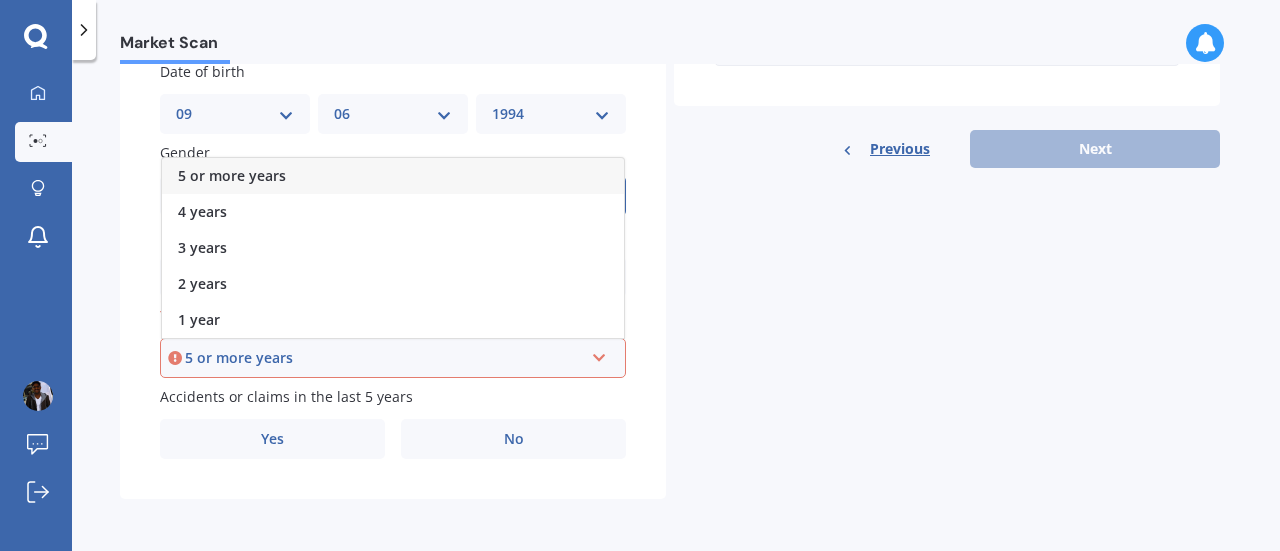 click on "5 or more years" at bounding box center [232, 175] 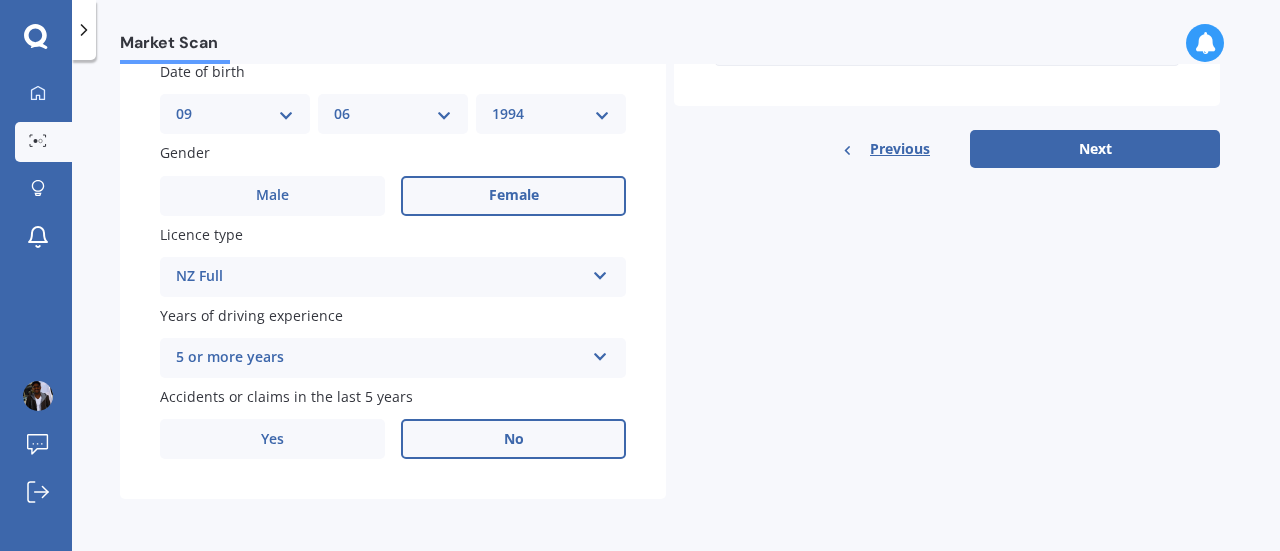 click on "No" at bounding box center [513, 439] 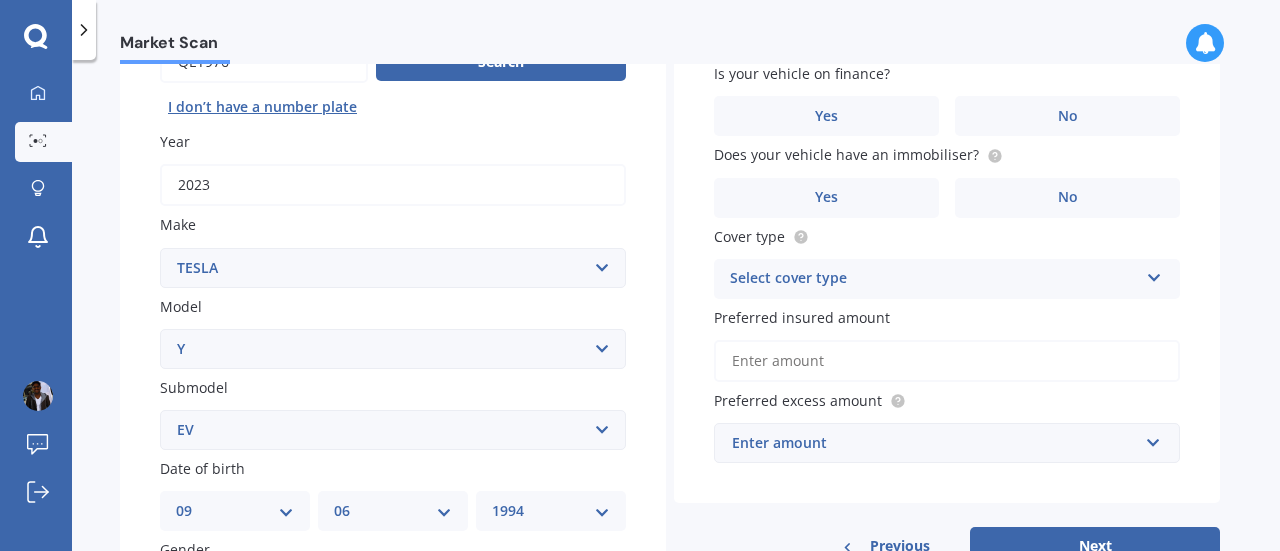 scroll, scrollTop: 0, scrollLeft: 0, axis: both 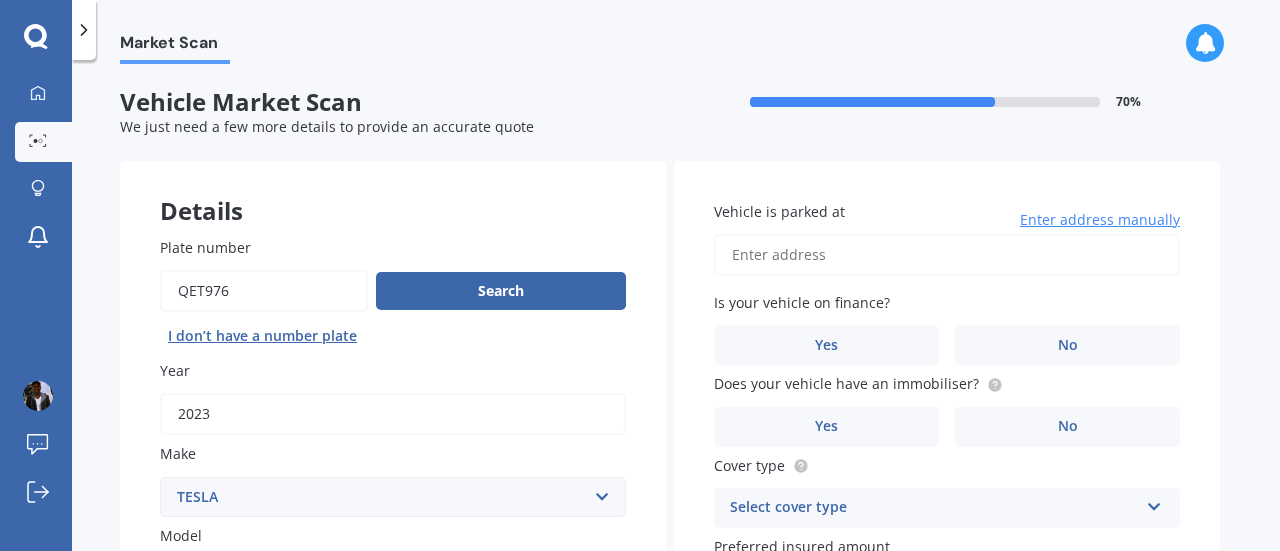 click on "Vehicle is parked at" at bounding box center [947, 255] 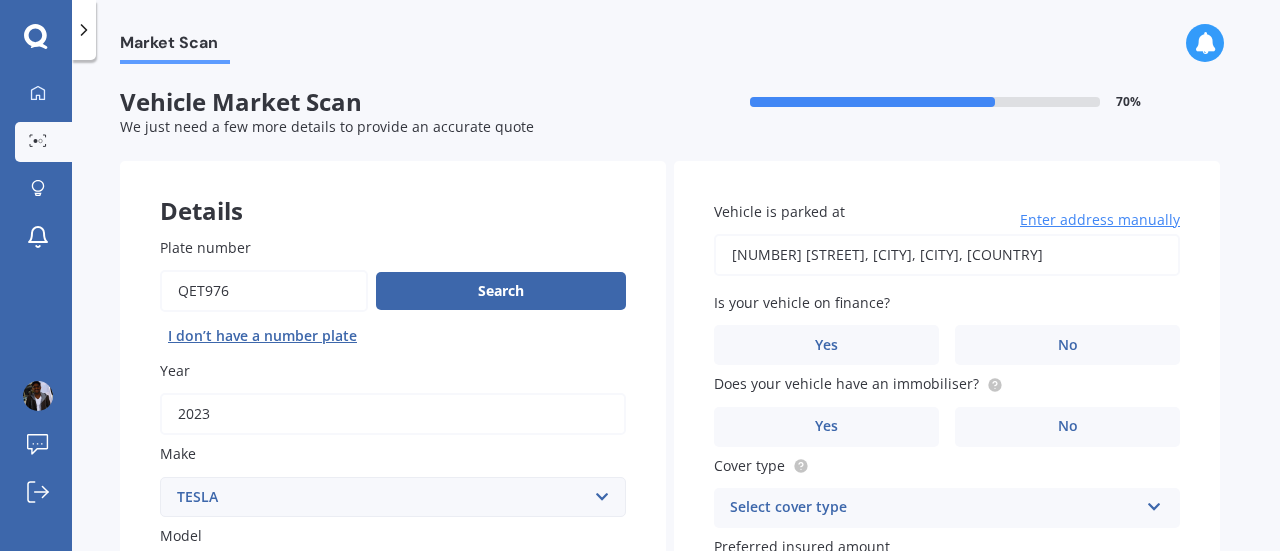 type on "[NUMBER] [STREET], [CITY], [CITY] [POSTAL_CODE]" 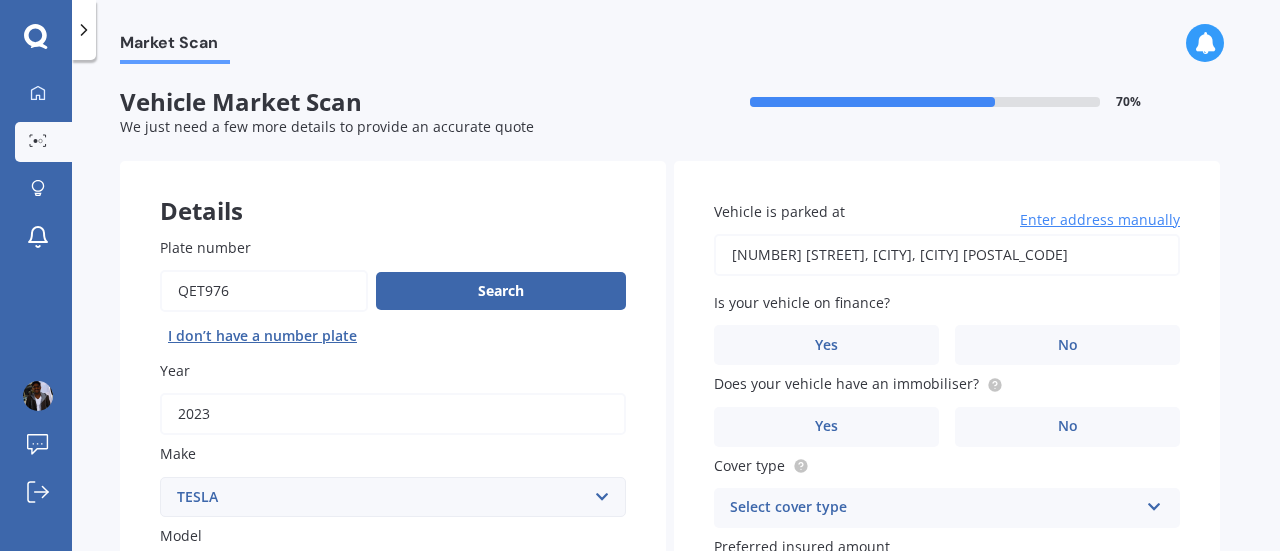 scroll, scrollTop: 66, scrollLeft: 0, axis: vertical 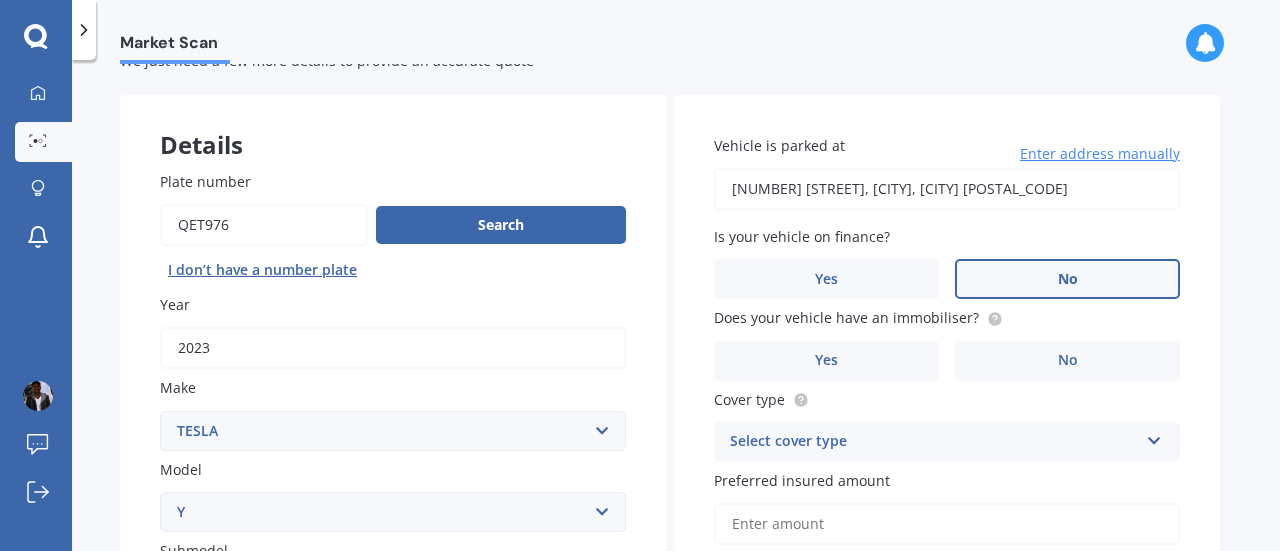 click on "No" at bounding box center [1067, 279] 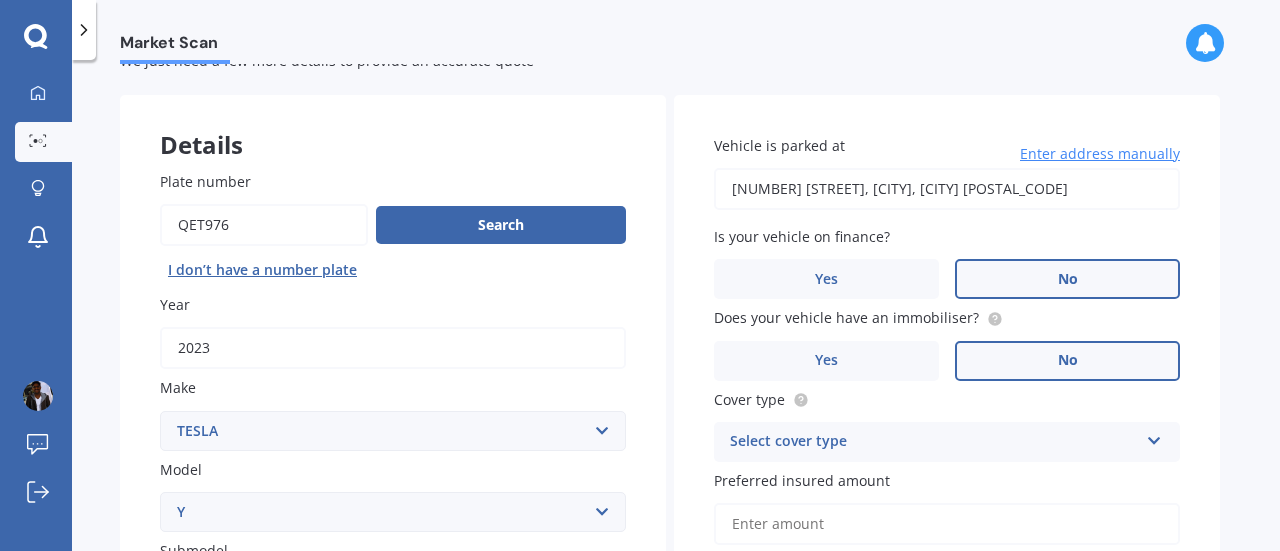 click on "No" at bounding box center [1067, 361] 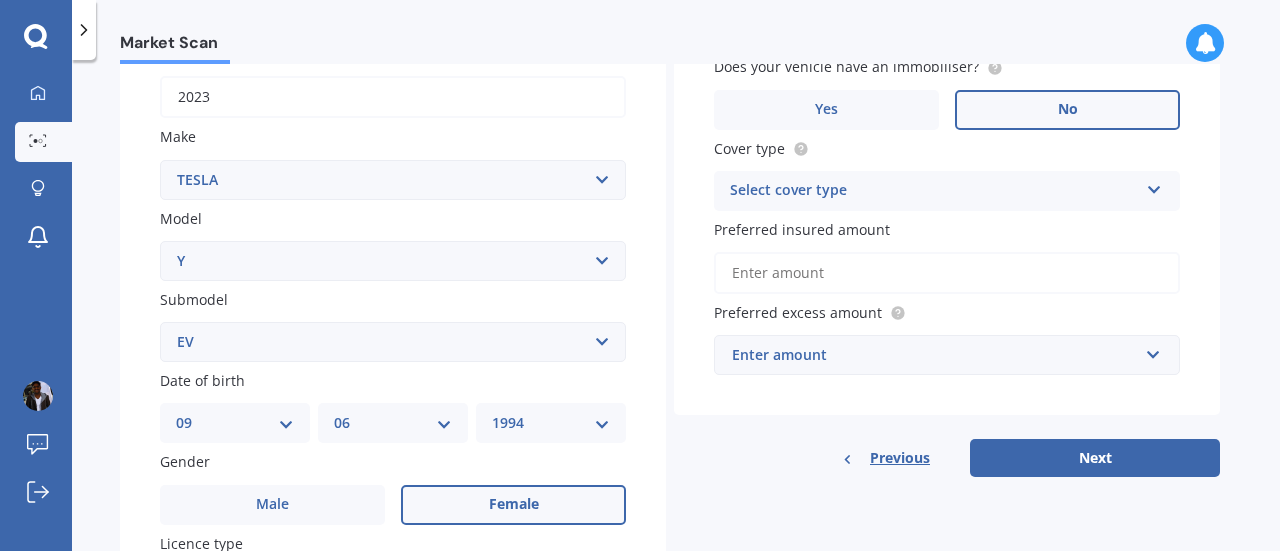 scroll, scrollTop: 350, scrollLeft: 0, axis: vertical 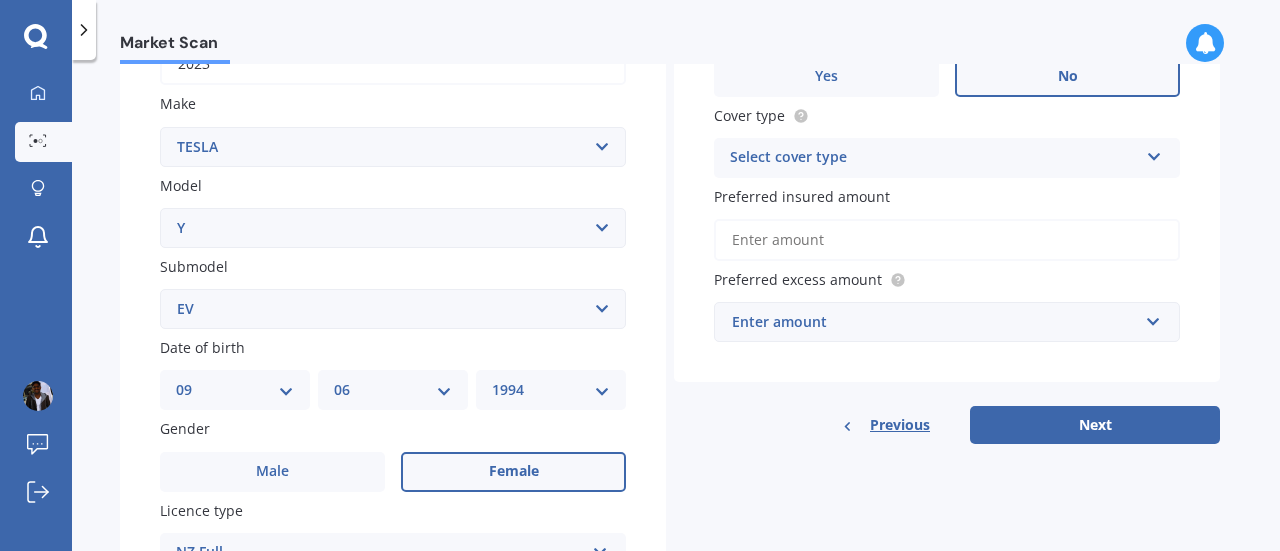 click on "Select cover type" at bounding box center (934, 158) 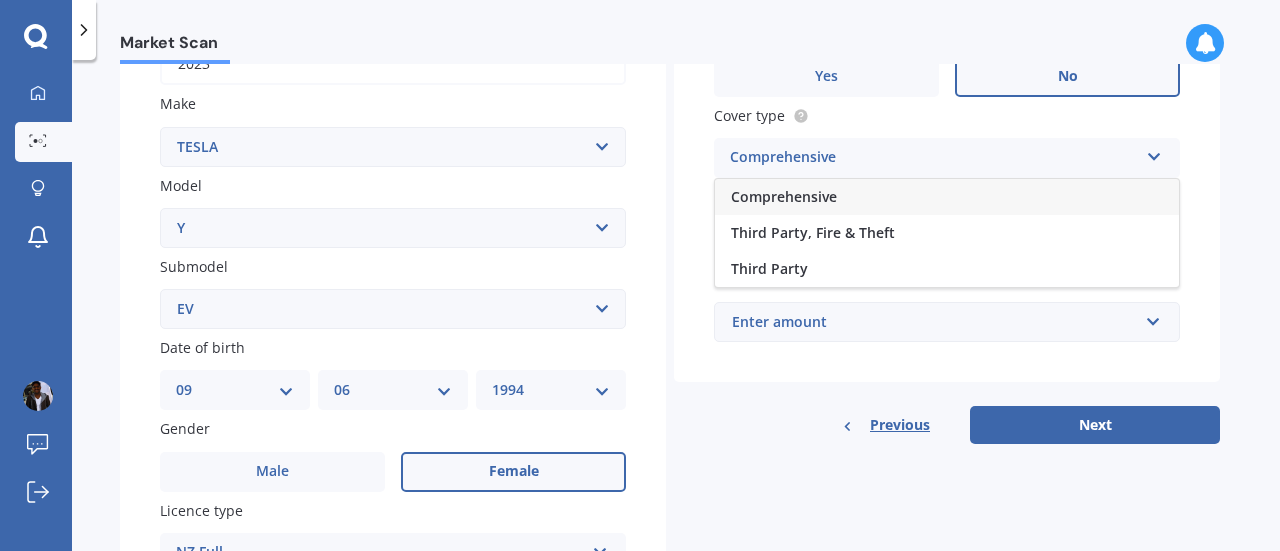 click on "Comprehensive" at bounding box center [947, 197] 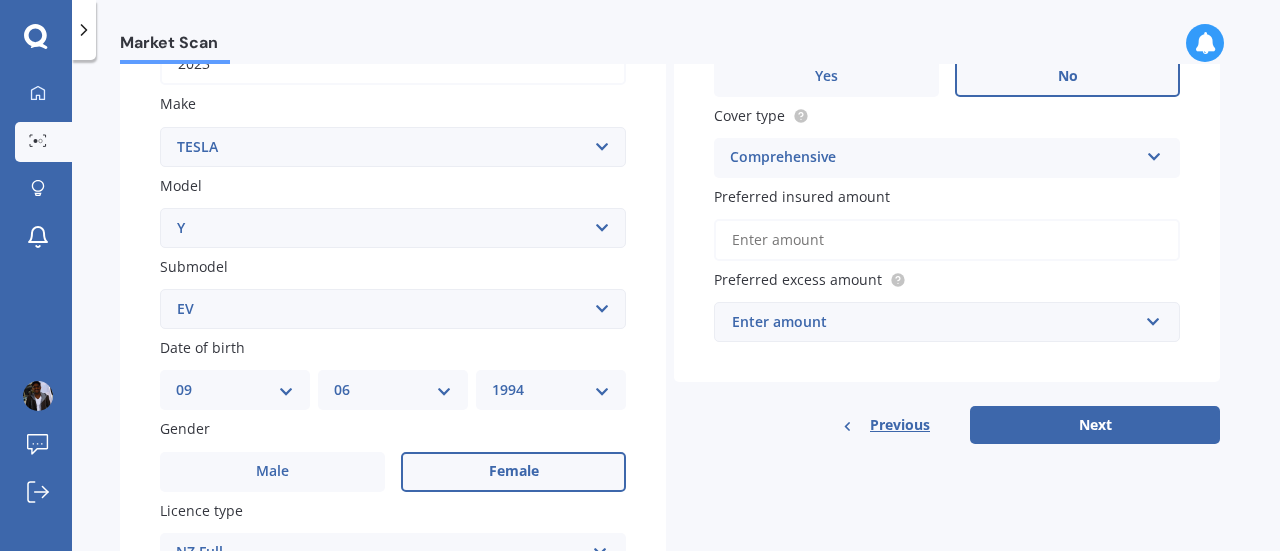 click on "Preferred insured amount" at bounding box center (947, 240) 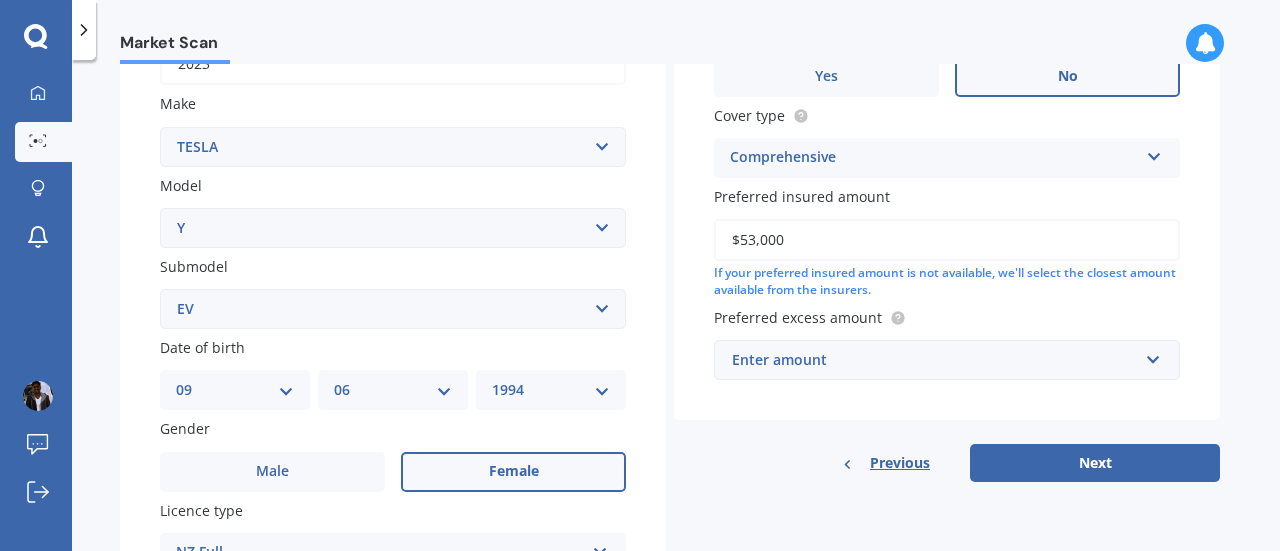 type on "$53,000" 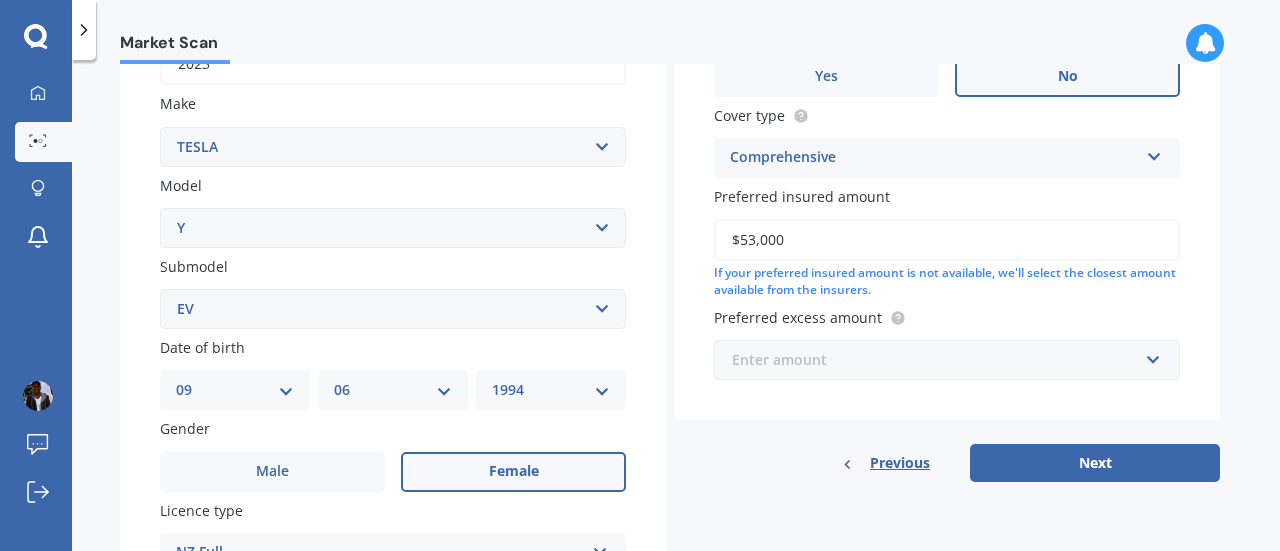 click at bounding box center [940, 360] 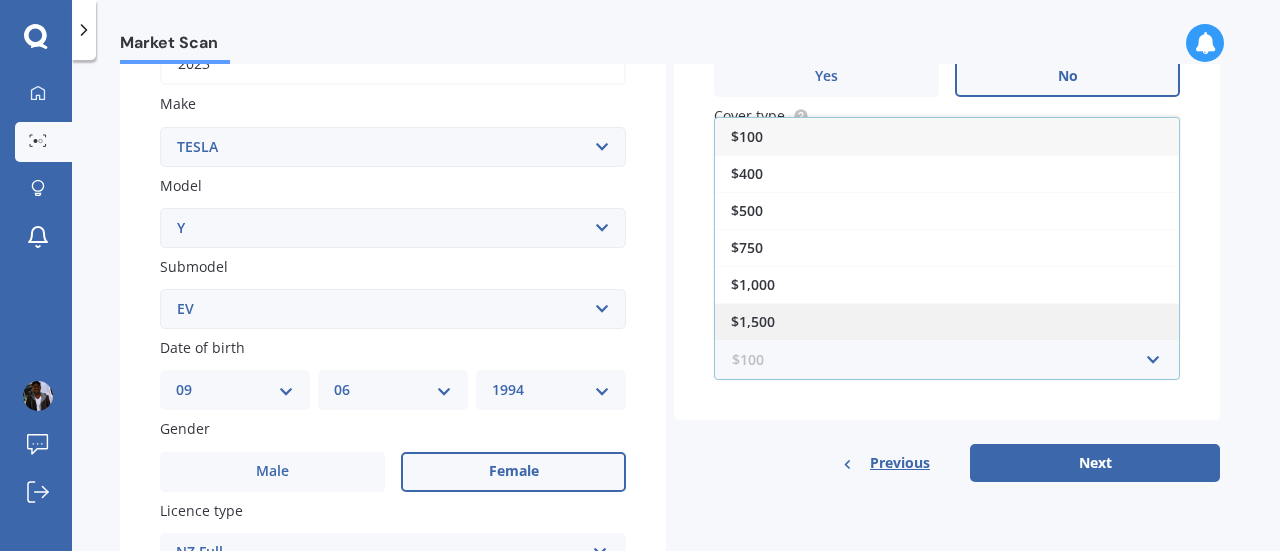 scroll, scrollTop: 32, scrollLeft: 0, axis: vertical 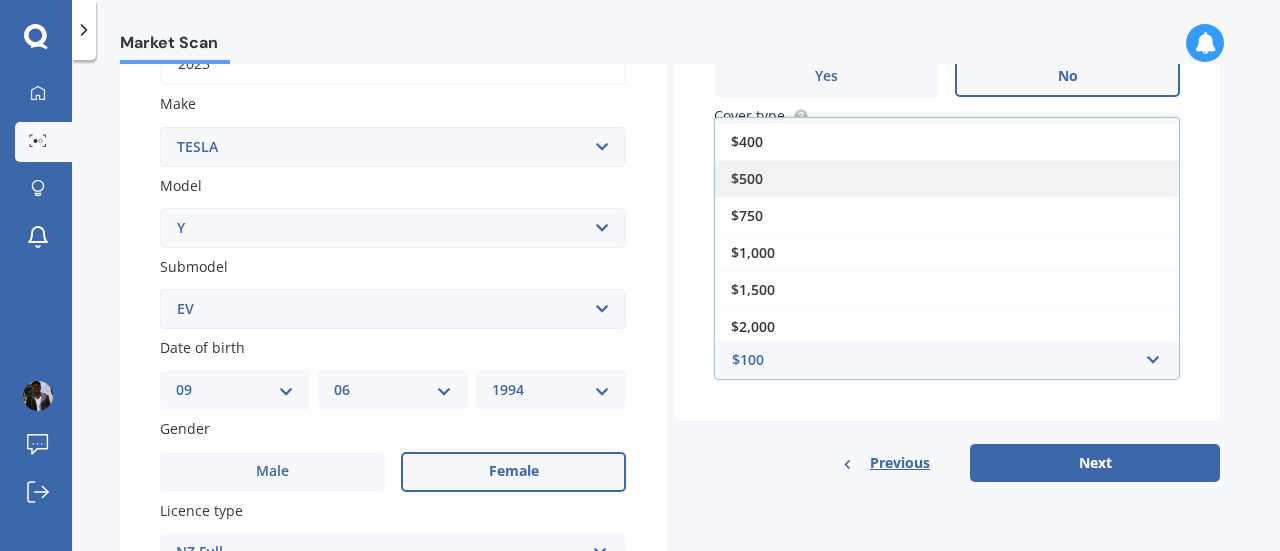 click on "$500" at bounding box center [947, 178] 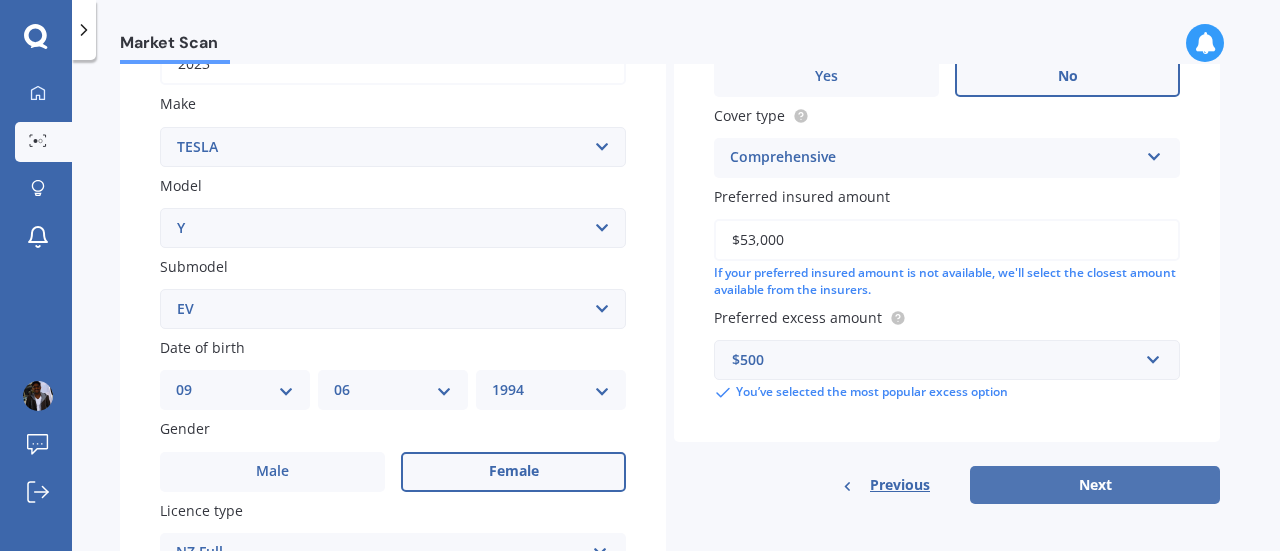click on "Next" at bounding box center (1095, 485) 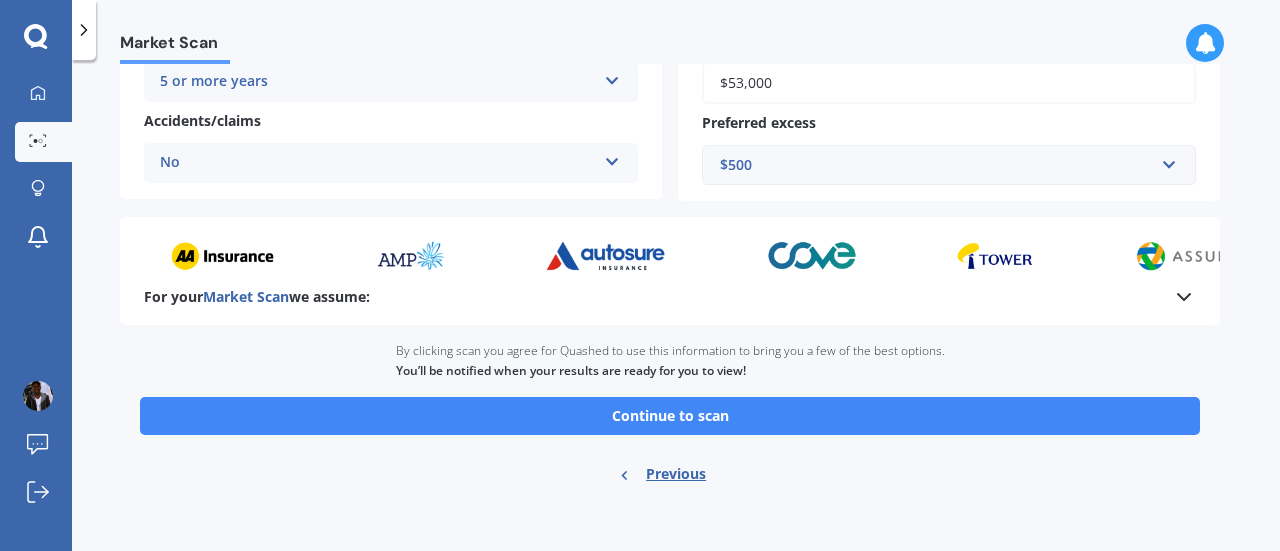 scroll, scrollTop: 482, scrollLeft: 0, axis: vertical 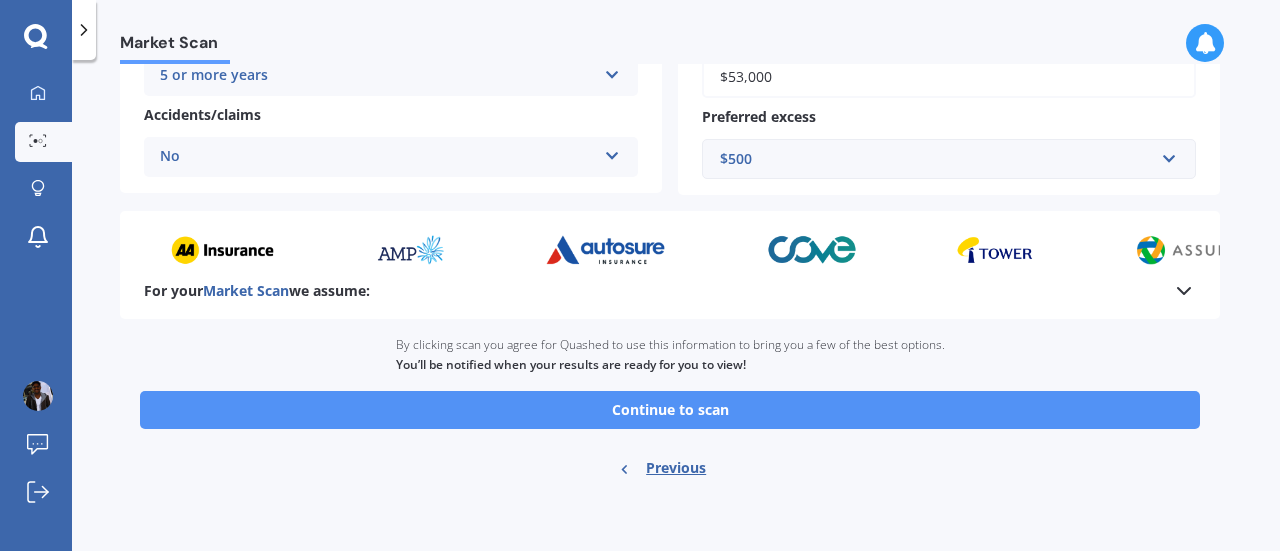 click on "Continue to scan" at bounding box center (670, 410) 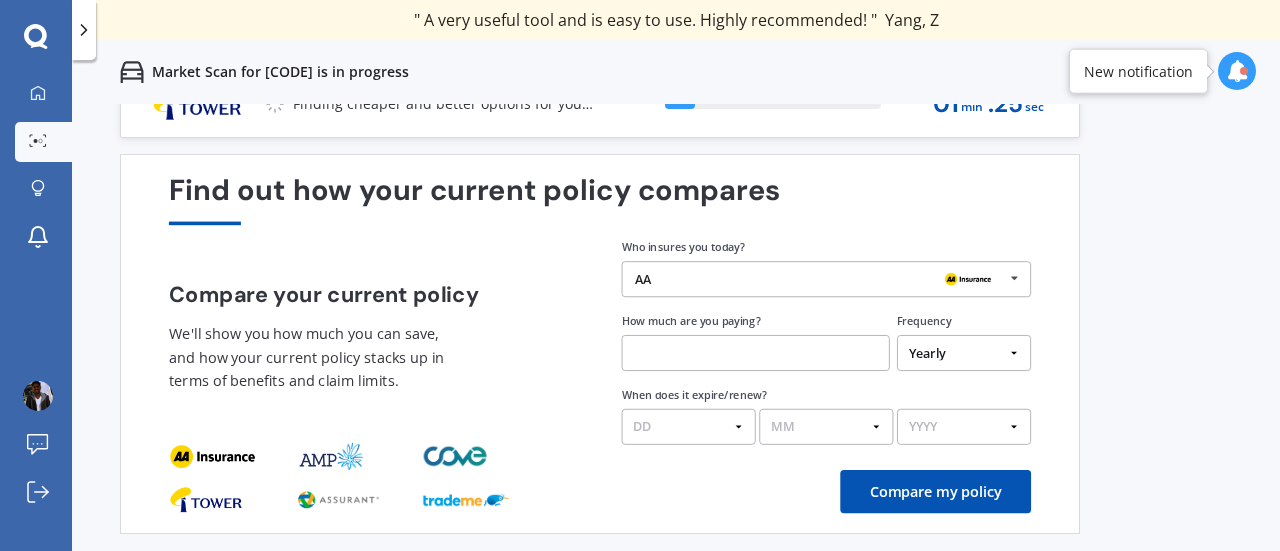 scroll, scrollTop: 0, scrollLeft: 0, axis: both 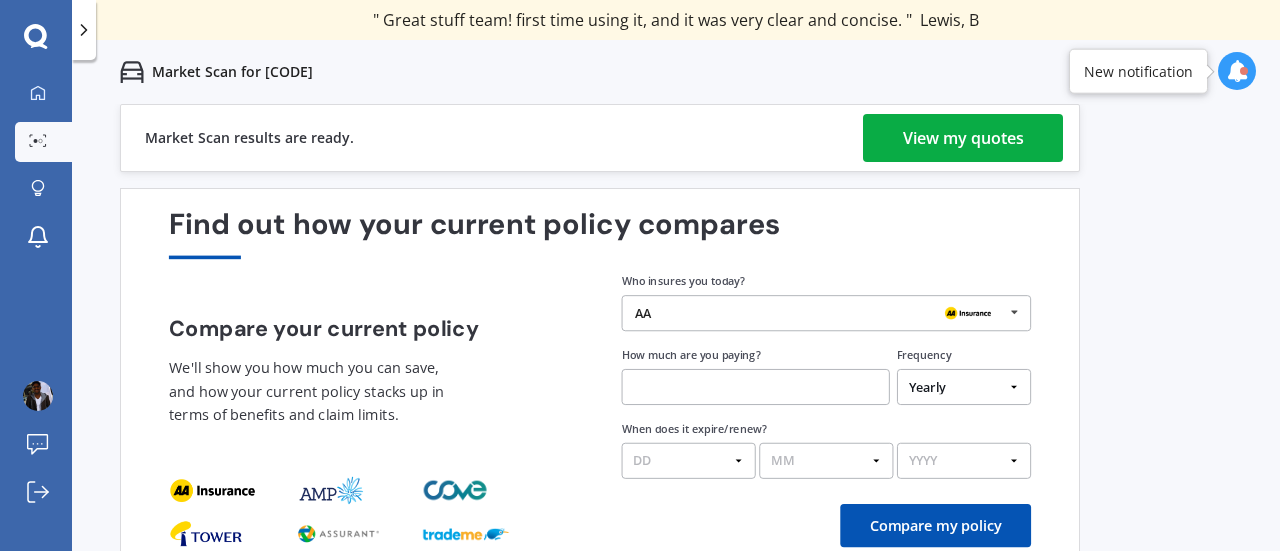 click on "View my quotes" at bounding box center (963, 138) 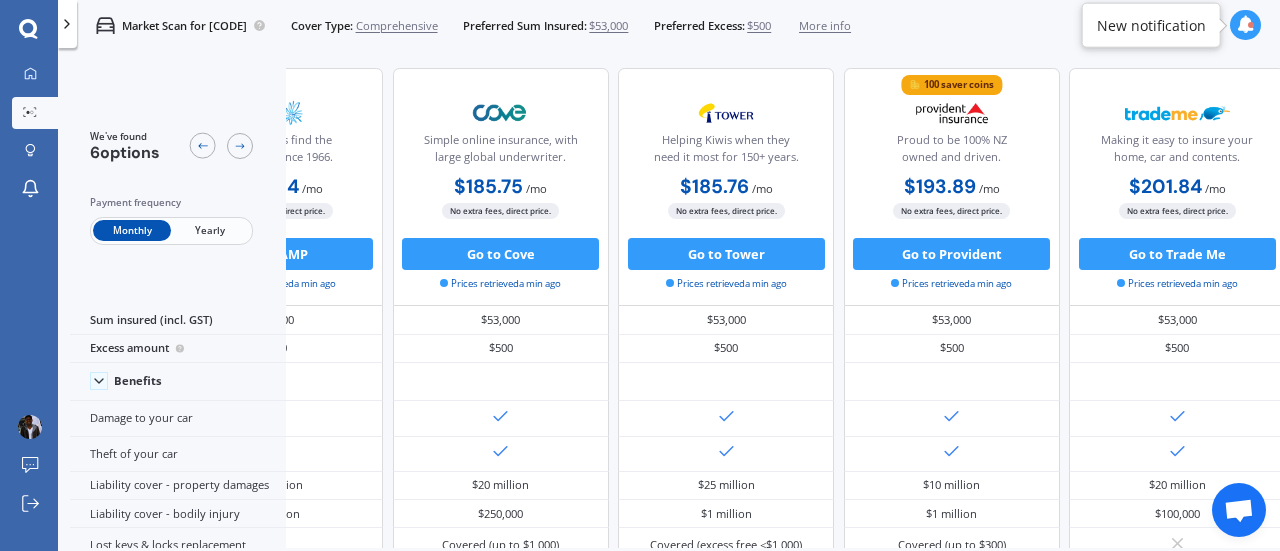 scroll, scrollTop: 0, scrollLeft: 448, axis: horizontal 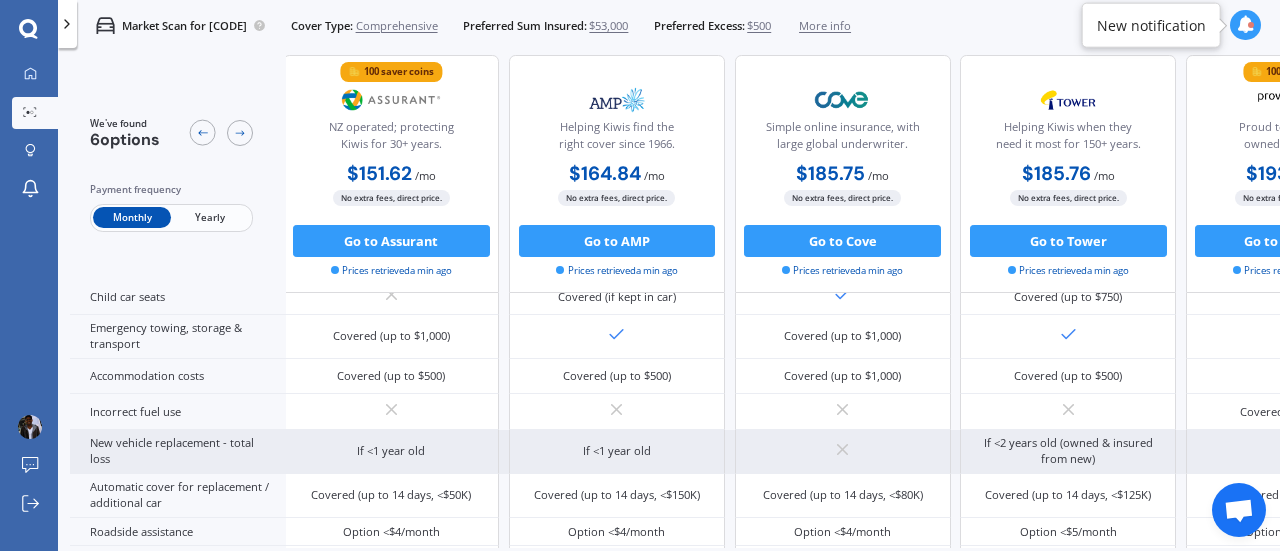 click at bounding box center (843, 452) 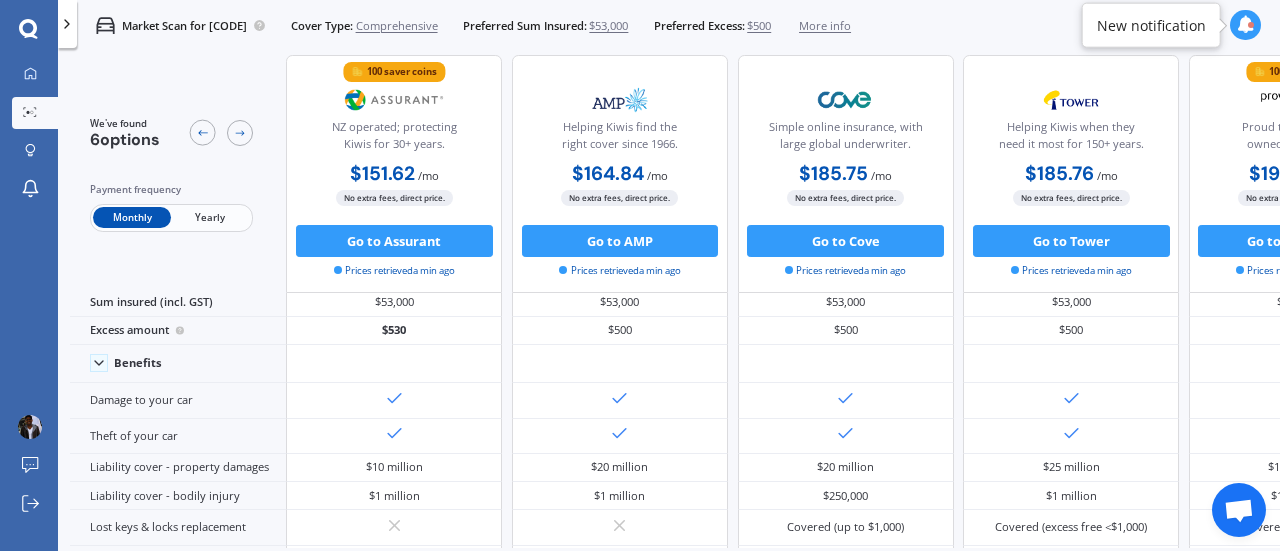 scroll, scrollTop: 22, scrollLeft: 0, axis: vertical 